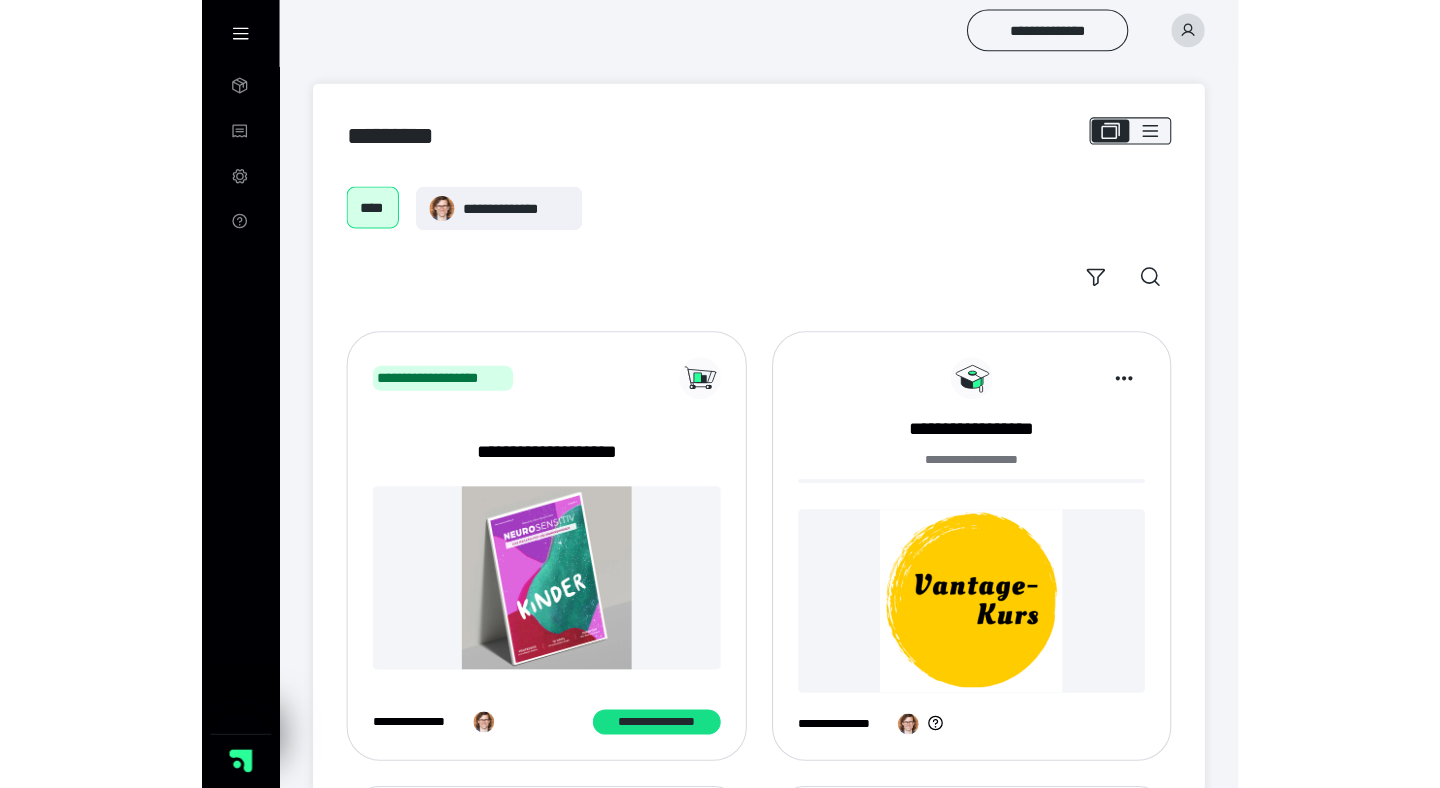 scroll, scrollTop: 0, scrollLeft: 0, axis: both 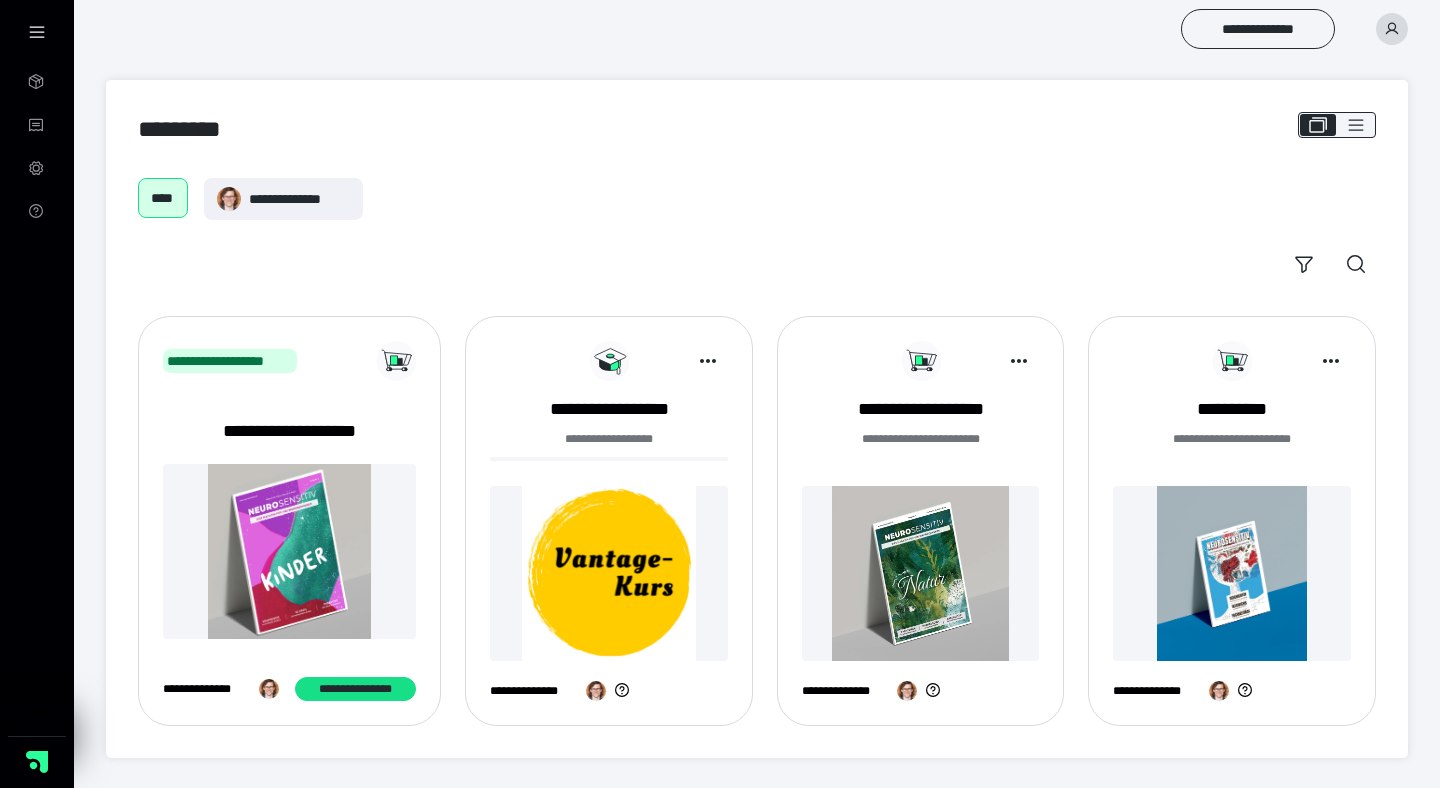 click at bounding box center [609, 573] 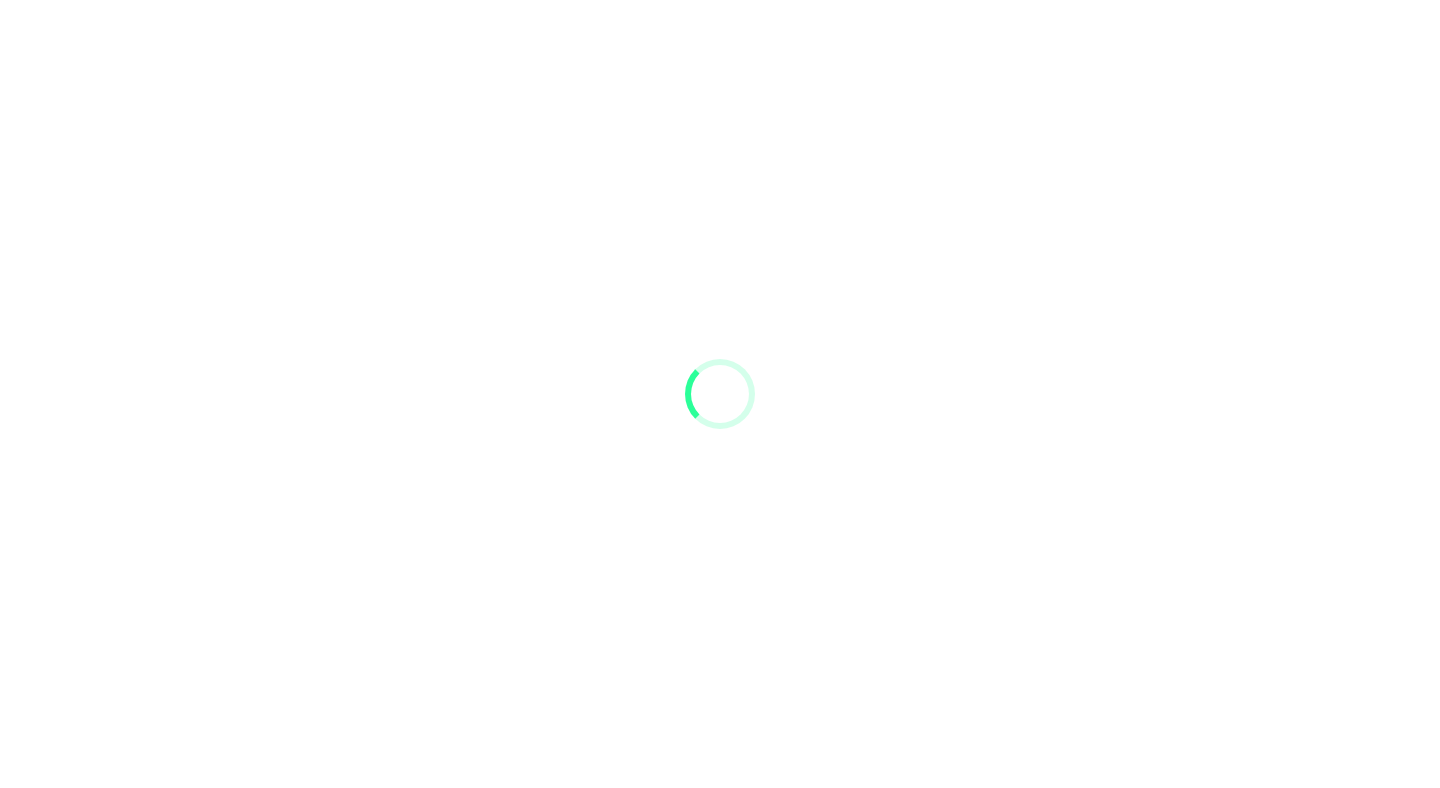 scroll, scrollTop: 0, scrollLeft: 0, axis: both 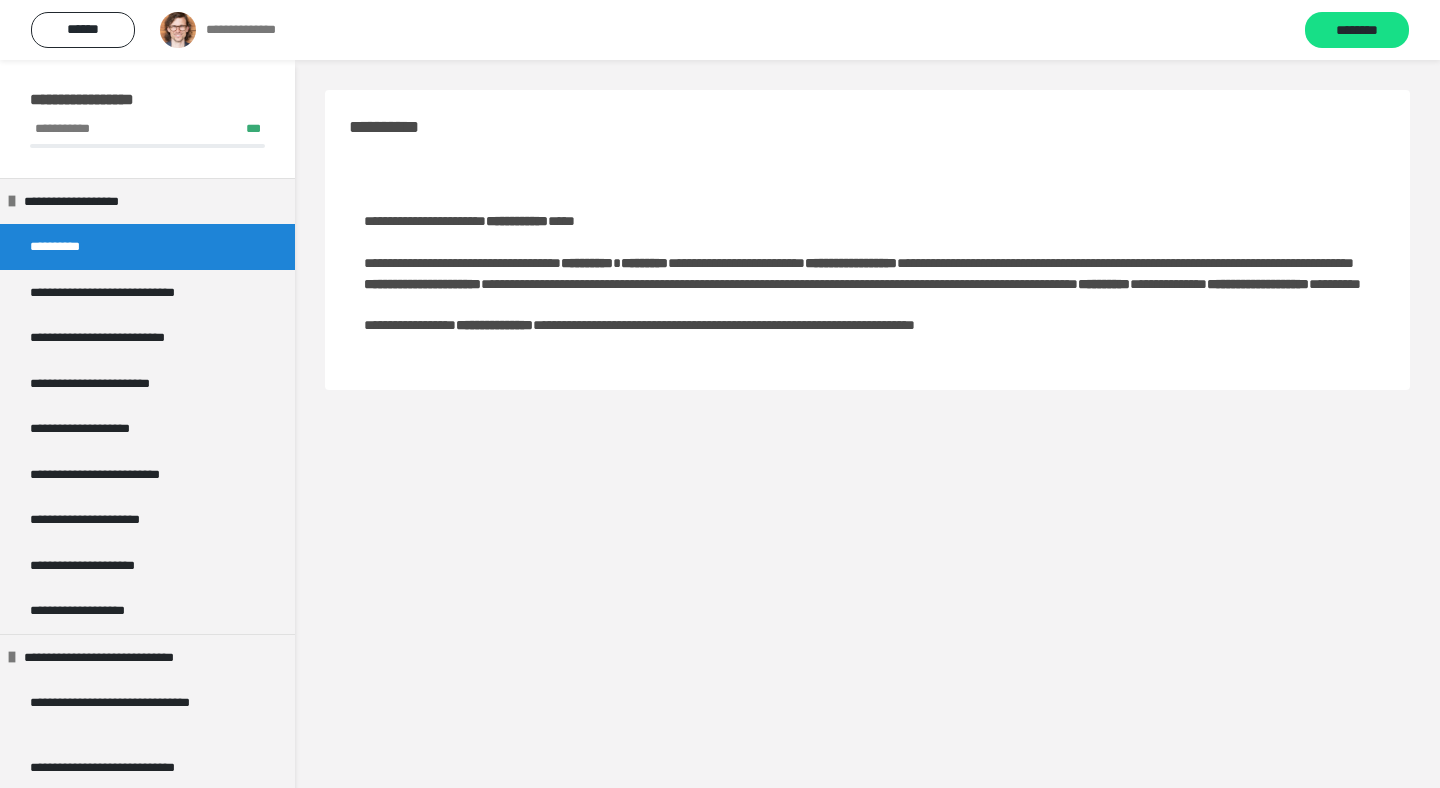 click on "**********" at bounding box center (61, 247) 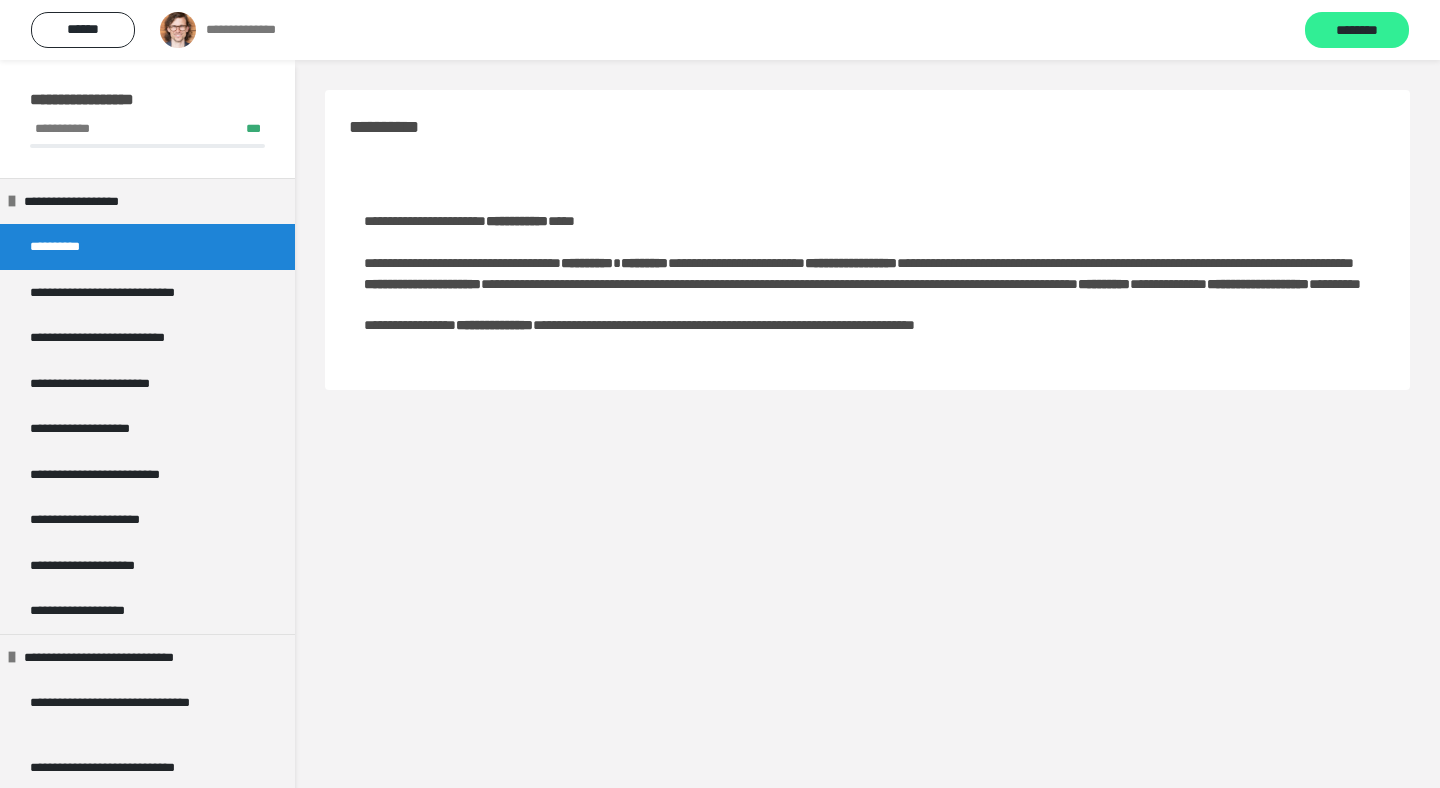 click on "********" at bounding box center [1357, 31] 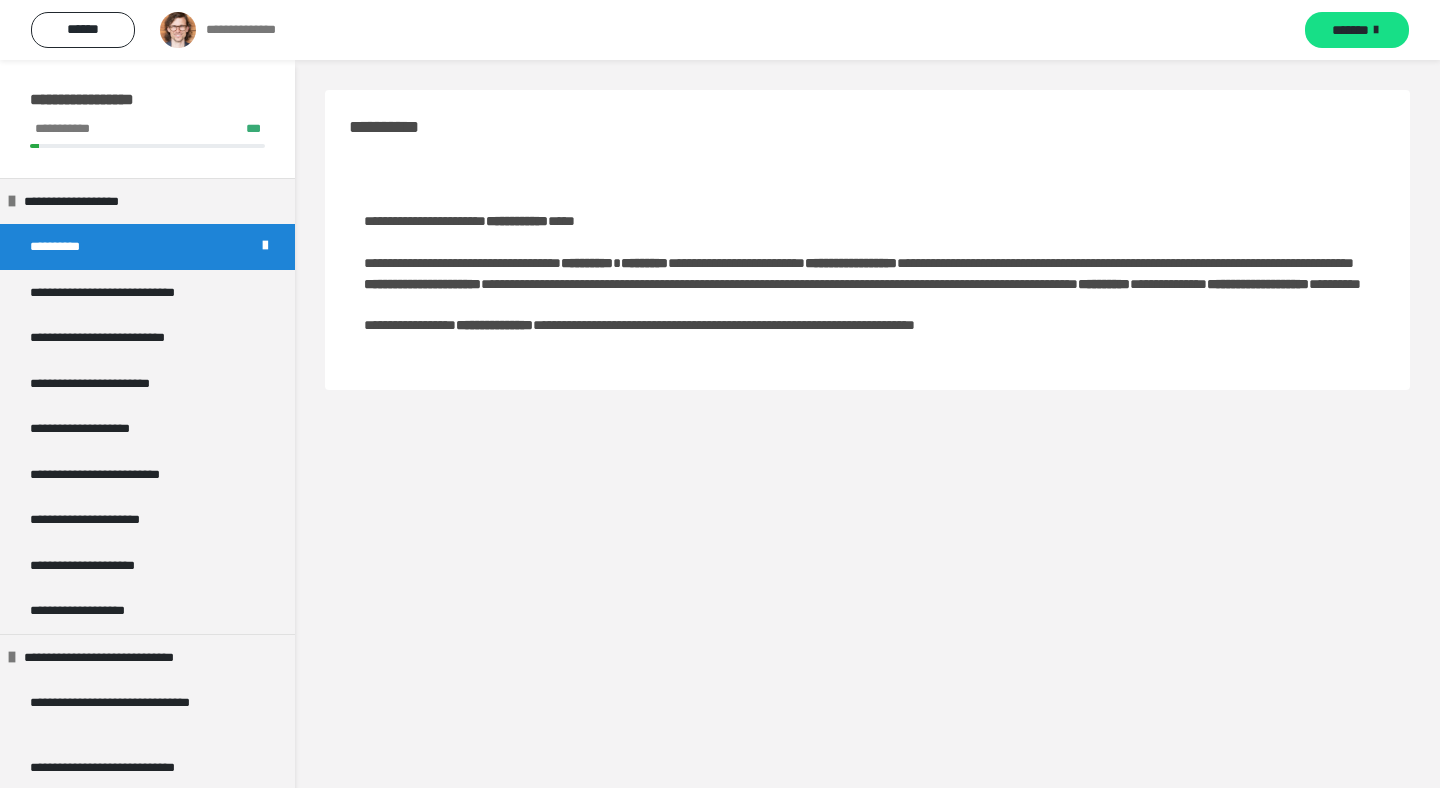 click on "*******" at bounding box center (1350, 30) 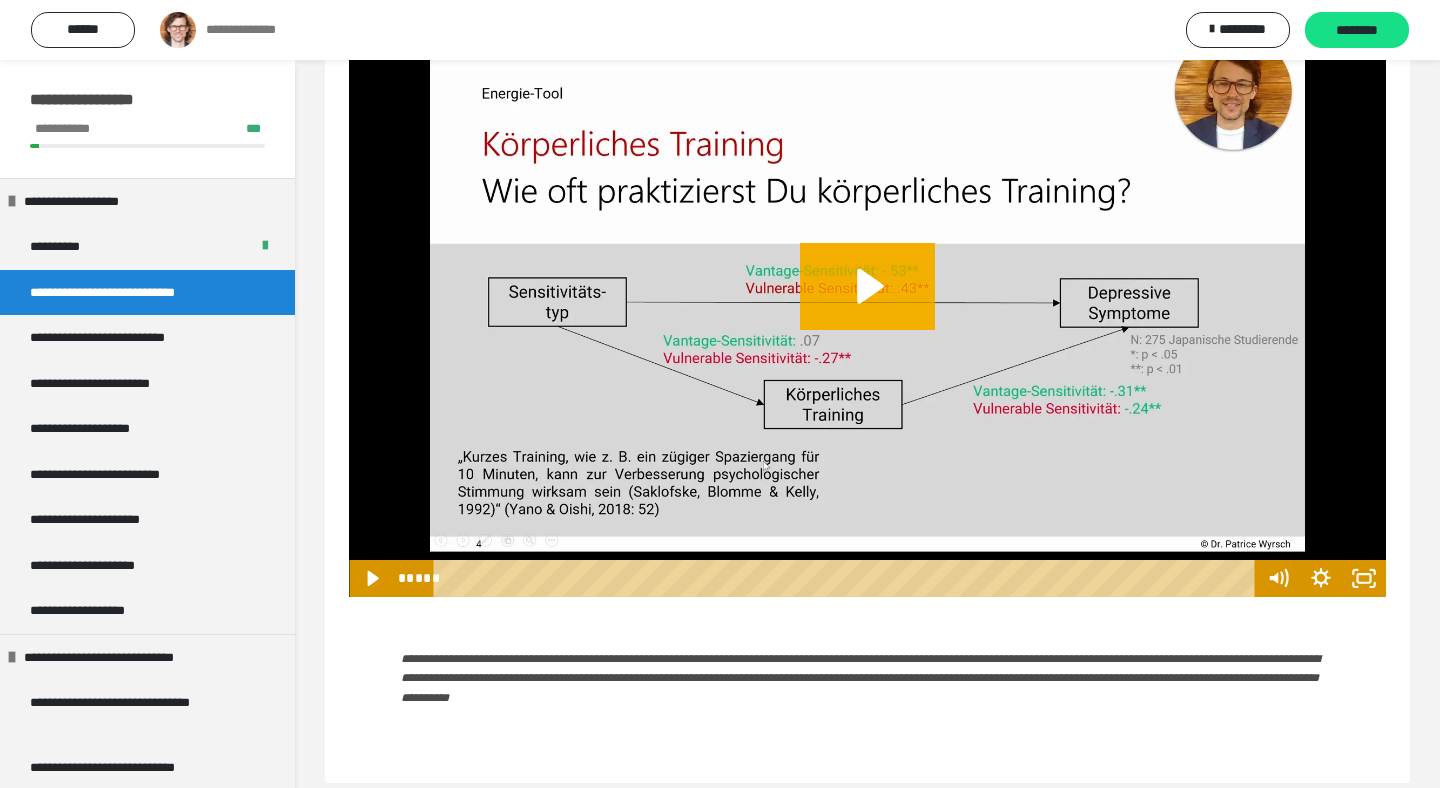 scroll, scrollTop: 326, scrollLeft: 0, axis: vertical 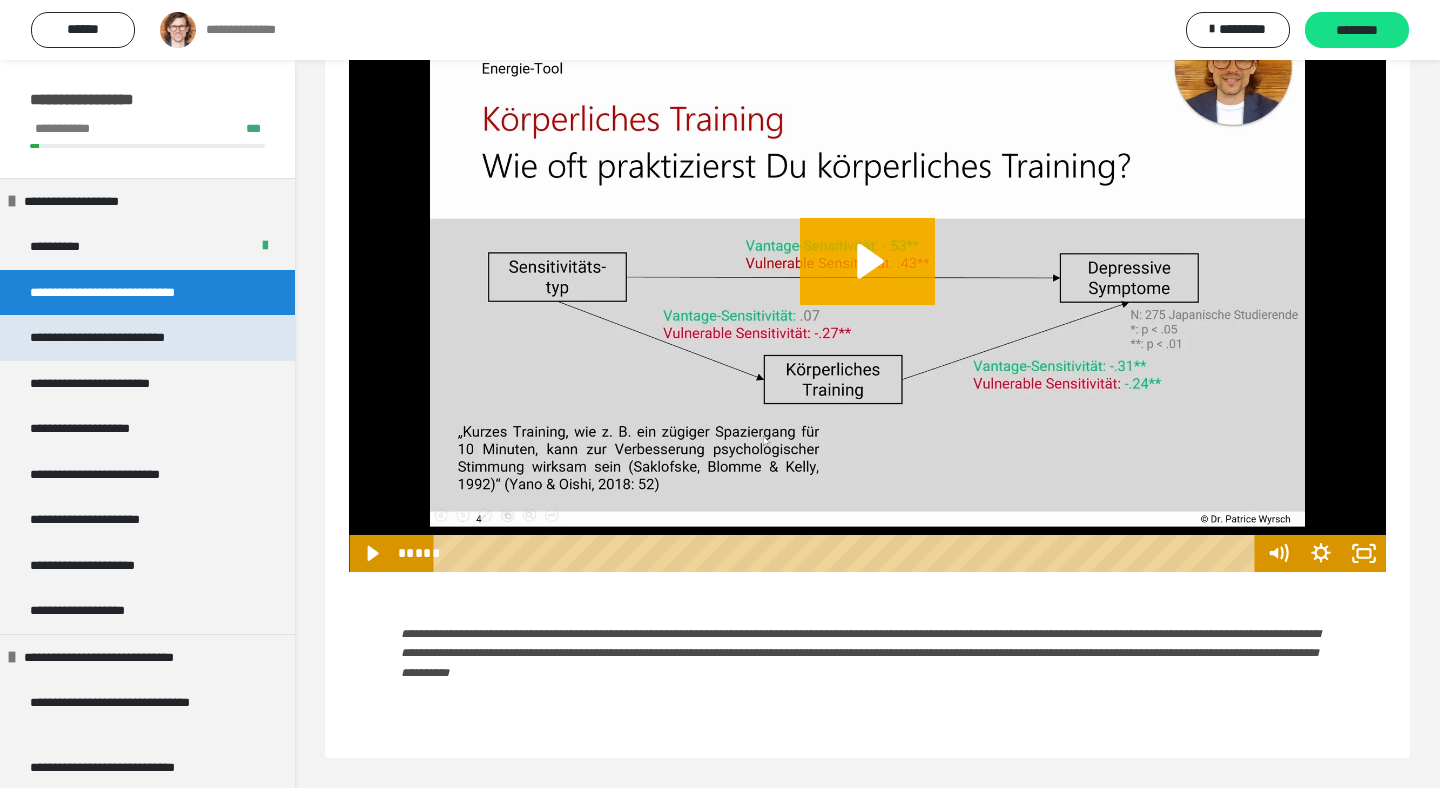 click on "**********" at bounding box center [115, 338] 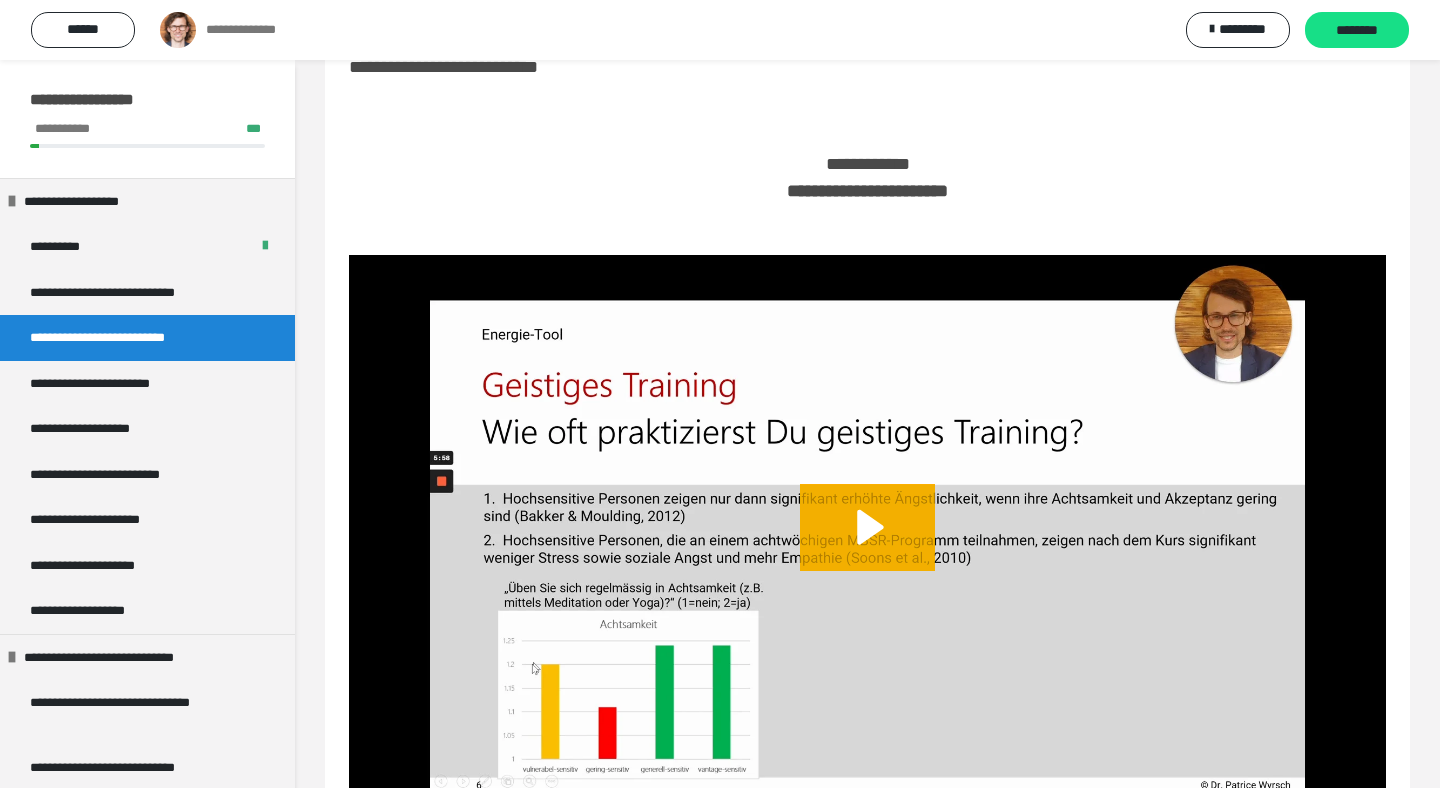 scroll, scrollTop: 0, scrollLeft: 0, axis: both 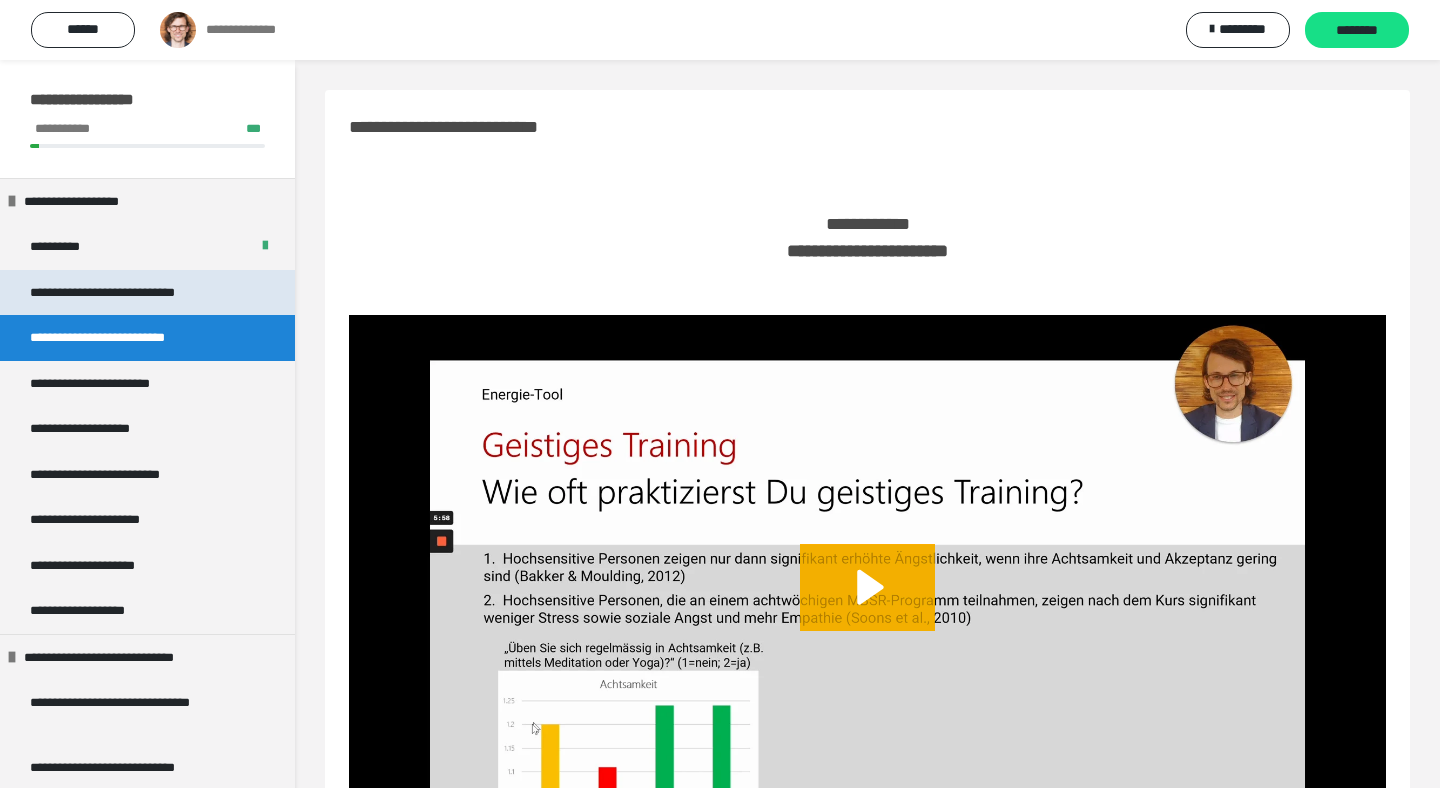 click on "**********" at bounding box center (124, 293) 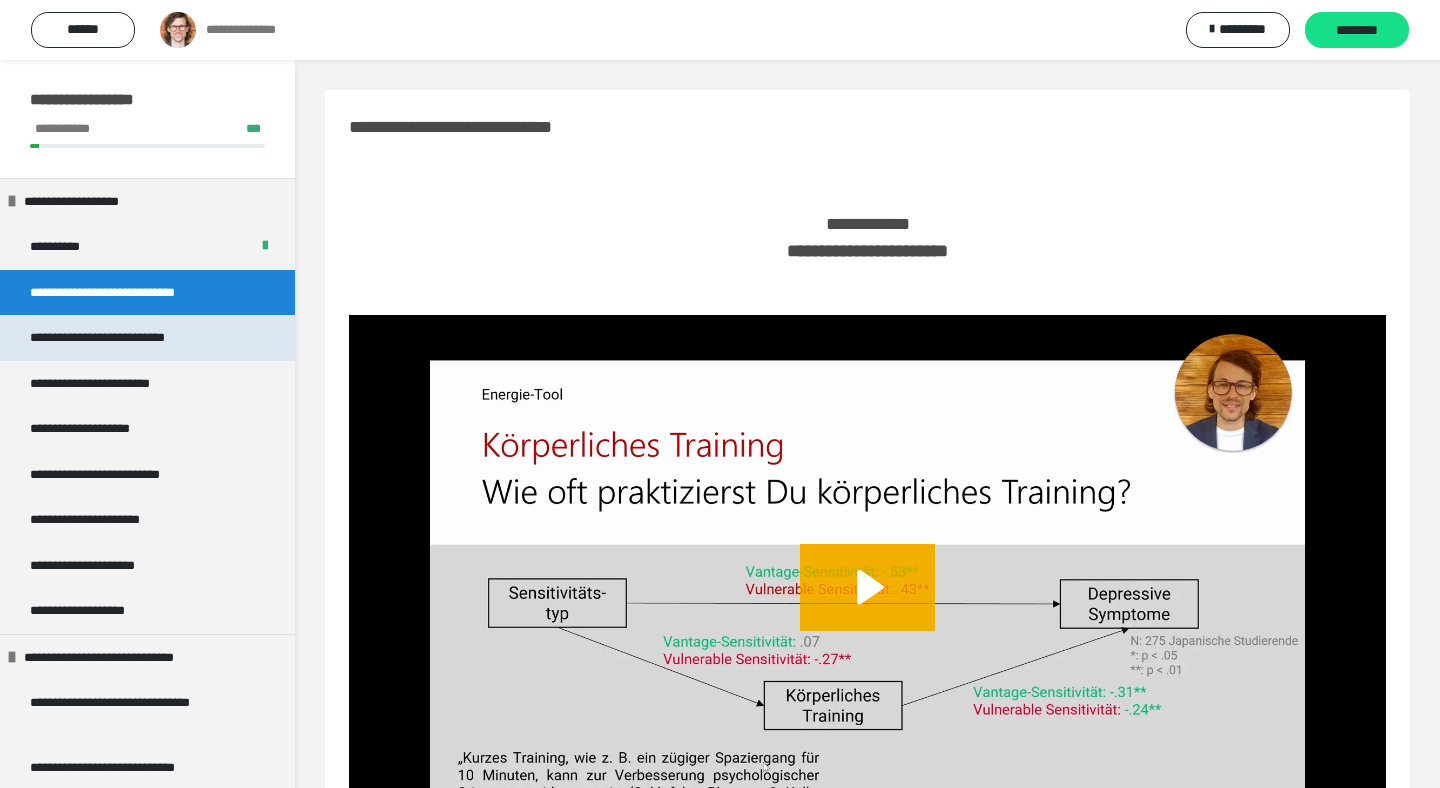 click on "**********" at bounding box center (115, 338) 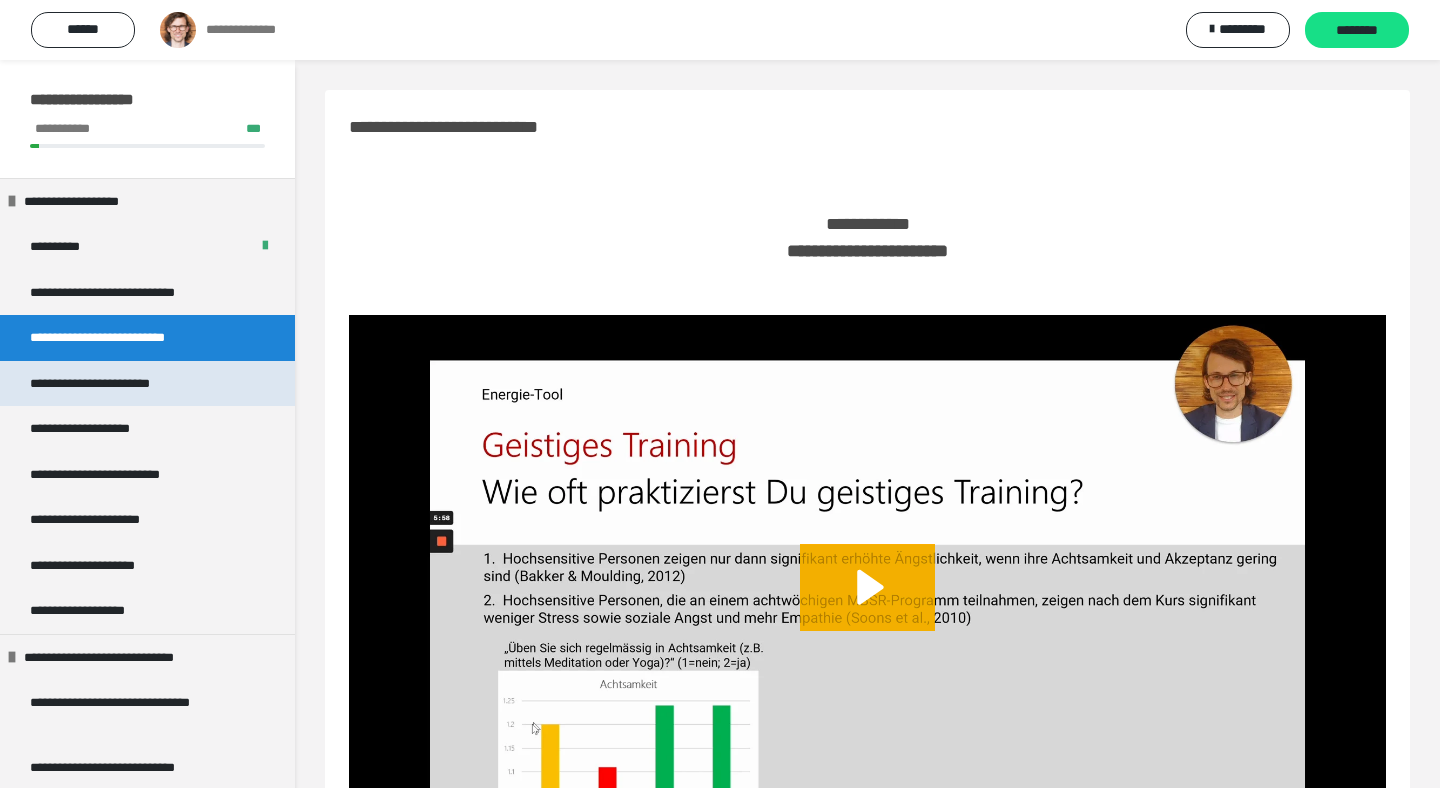click on "**********" at bounding box center [111, 384] 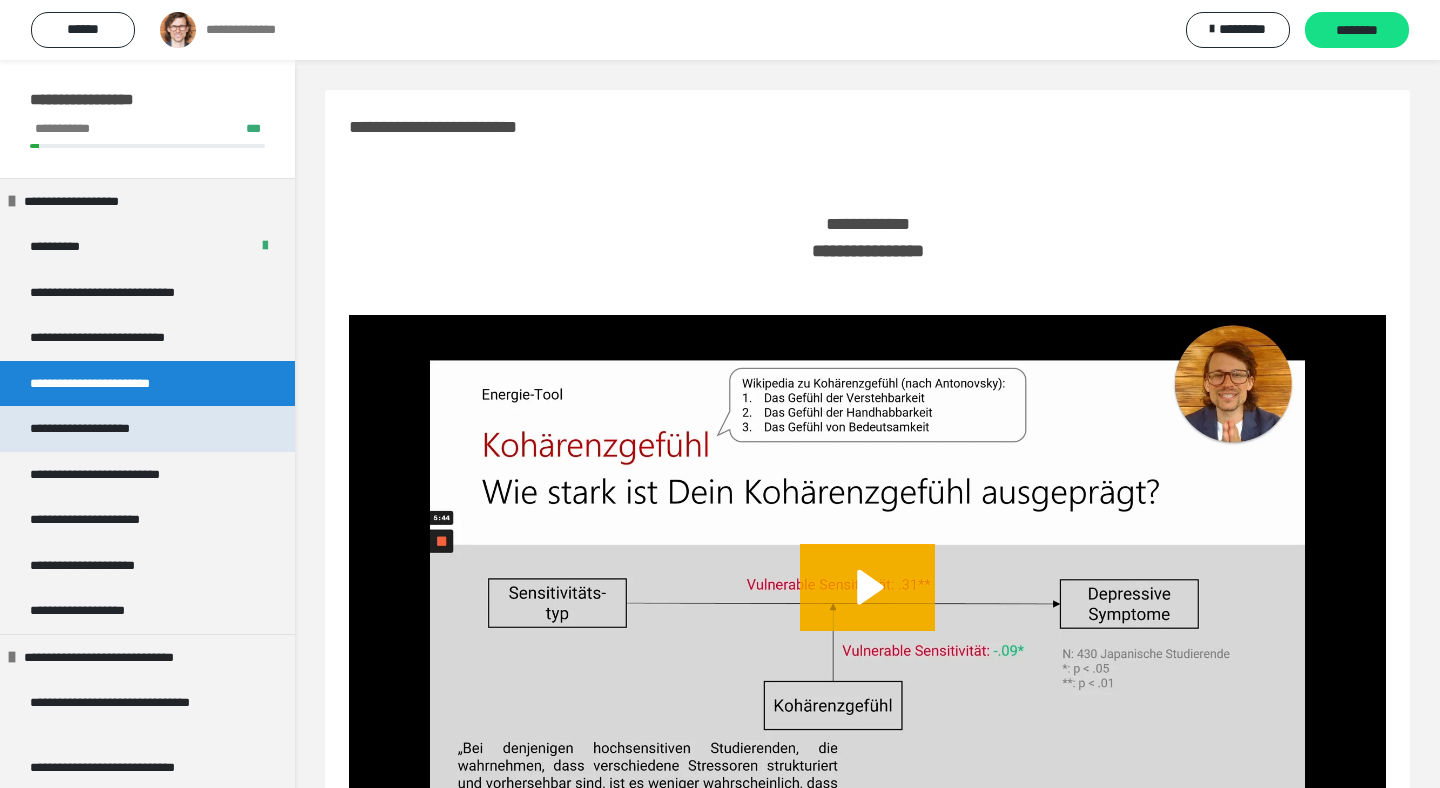 click on "**********" at bounding box center (100, 429) 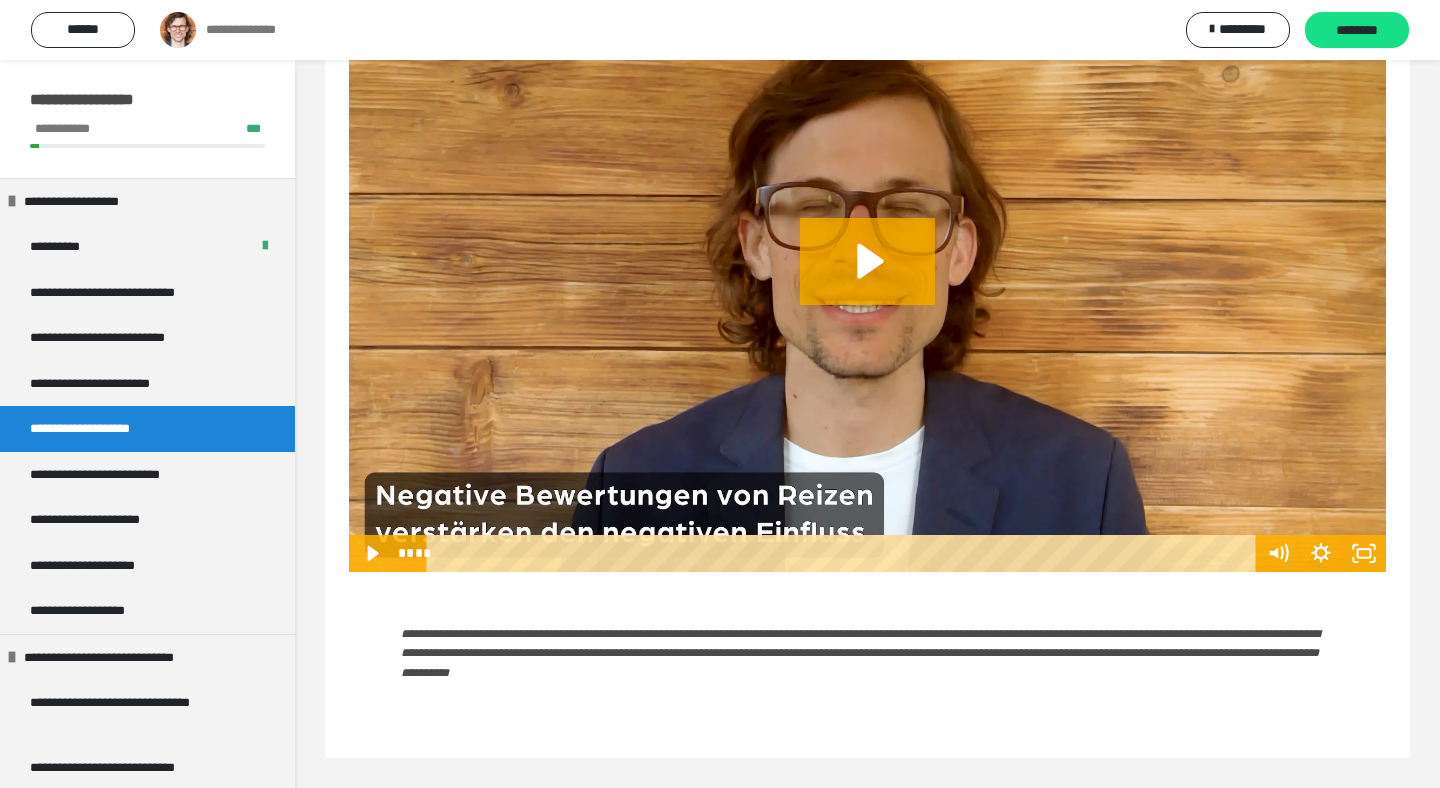 scroll, scrollTop: 0, scrollLeft: 0, axis: both 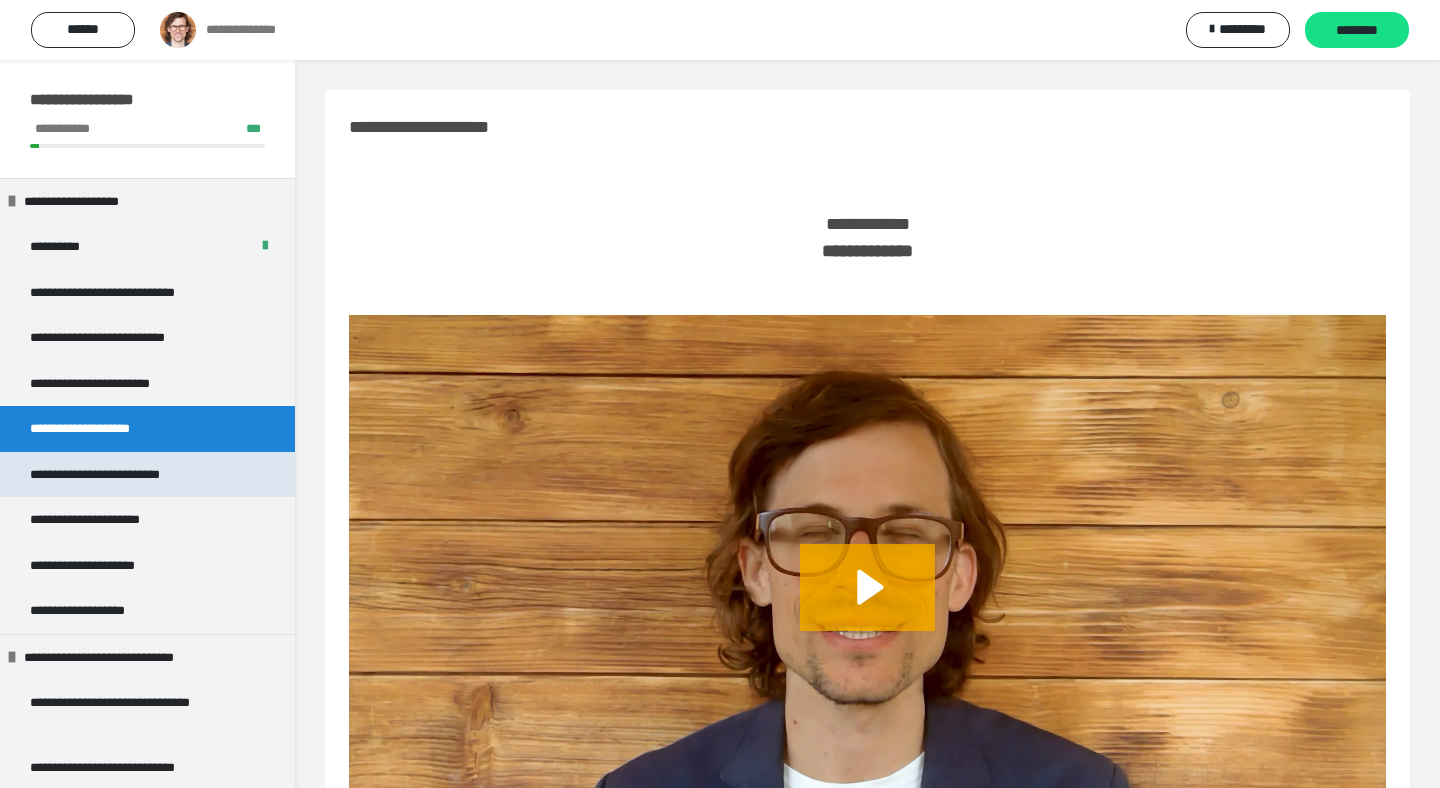 click on "**********" at bounding box center [126, 475] 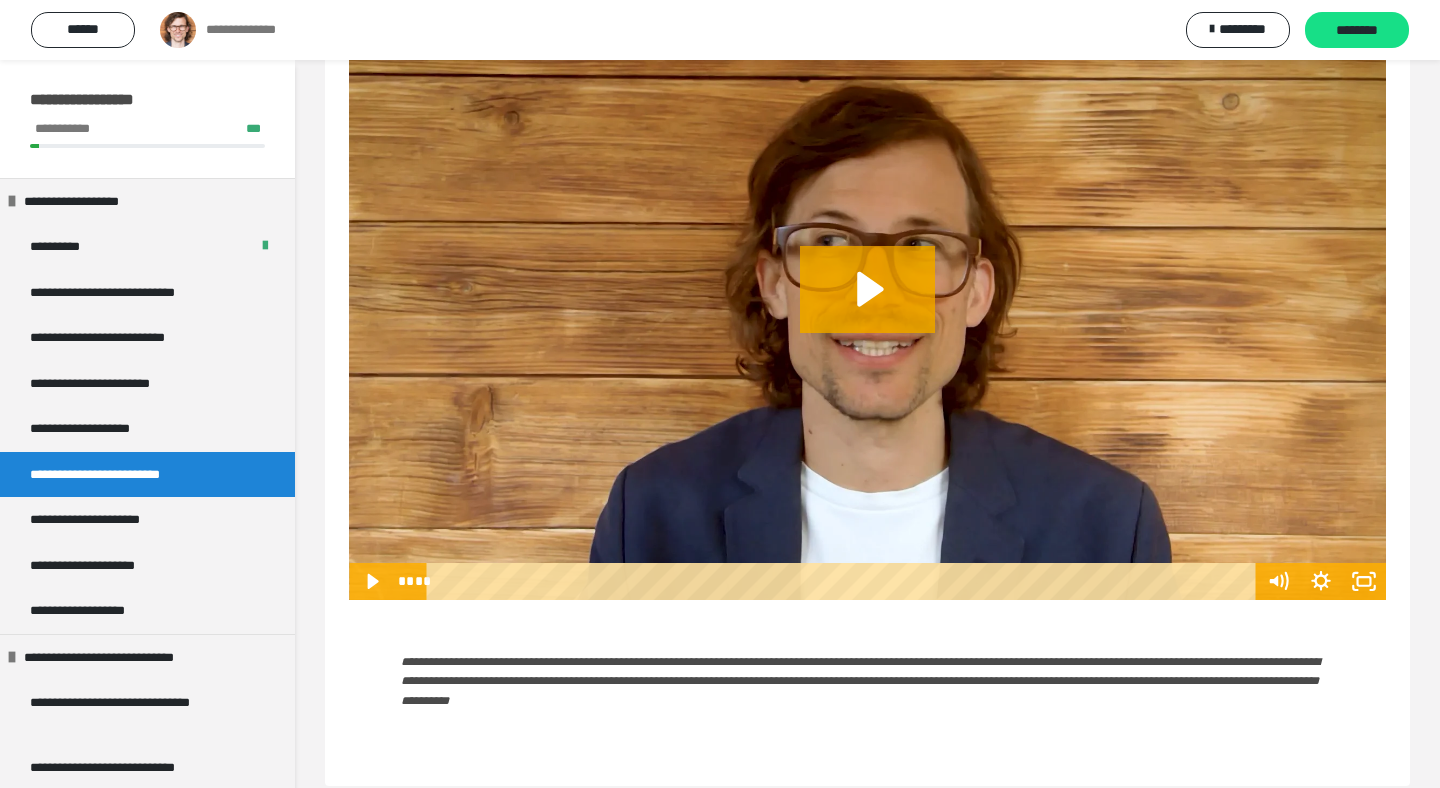 scroll, scrollTop: 326, scrollLeft: 0, axis: vertical 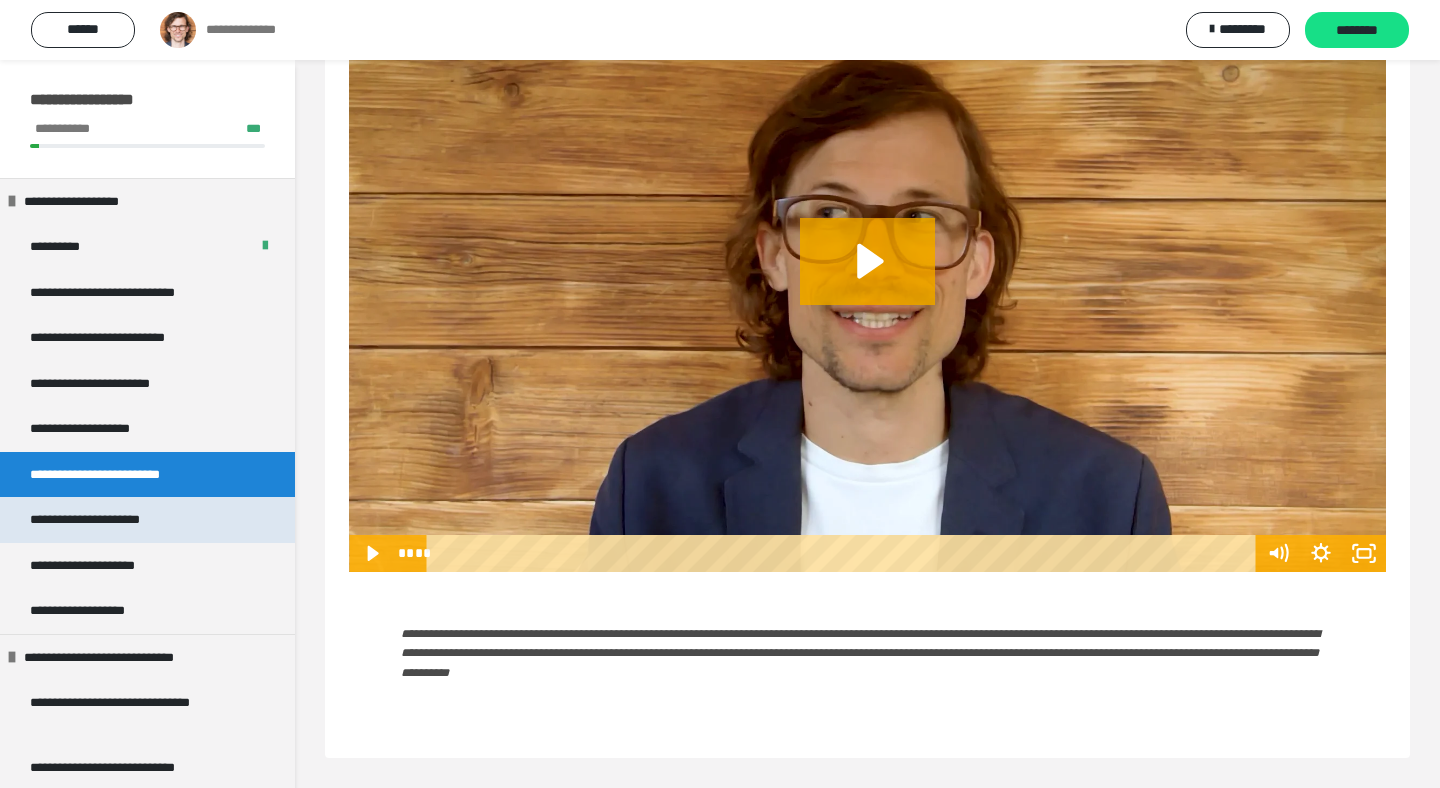 click on "**********" at bounding box center (110, 520) 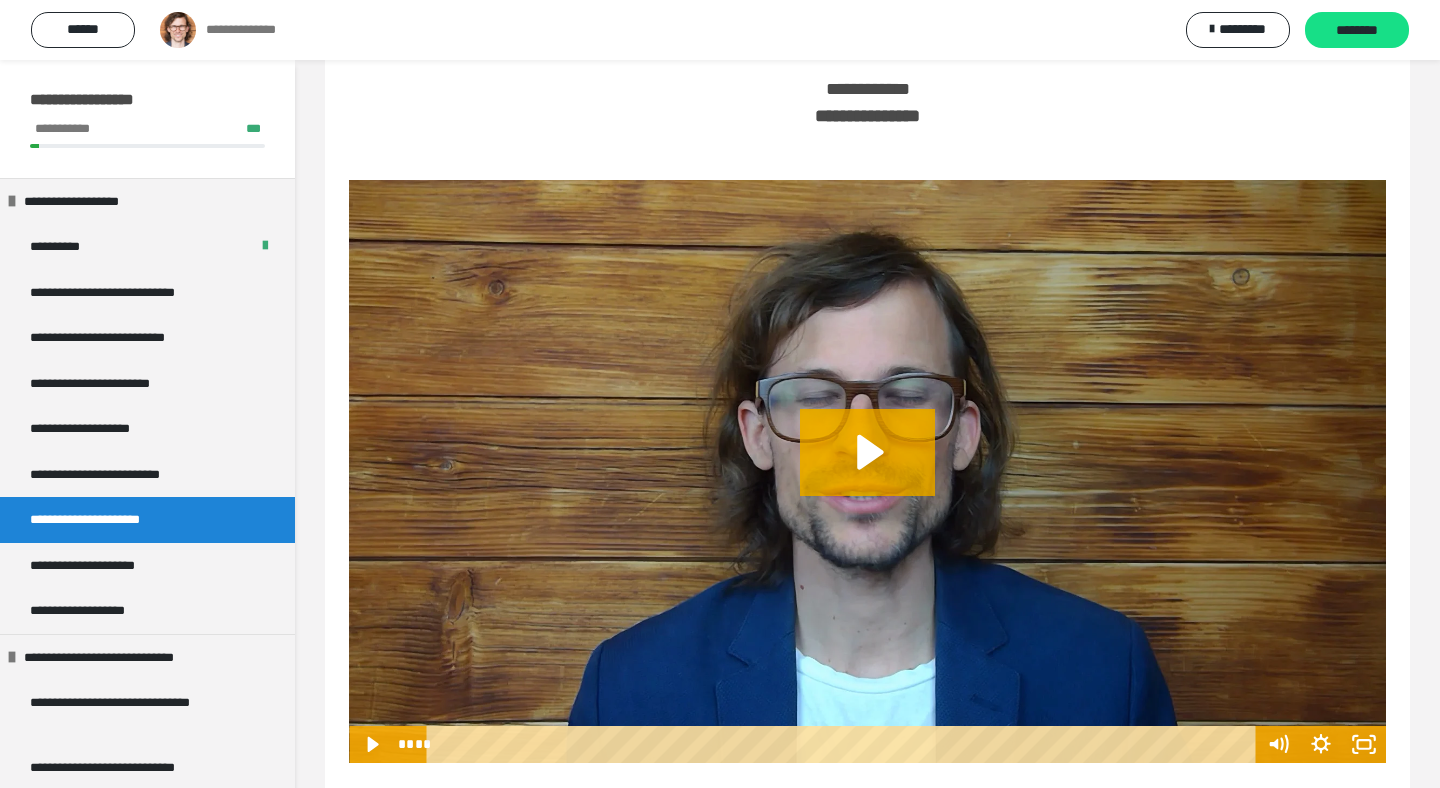 scroll, scrollTop: 144, scrollLeft: 0, axis: vertical 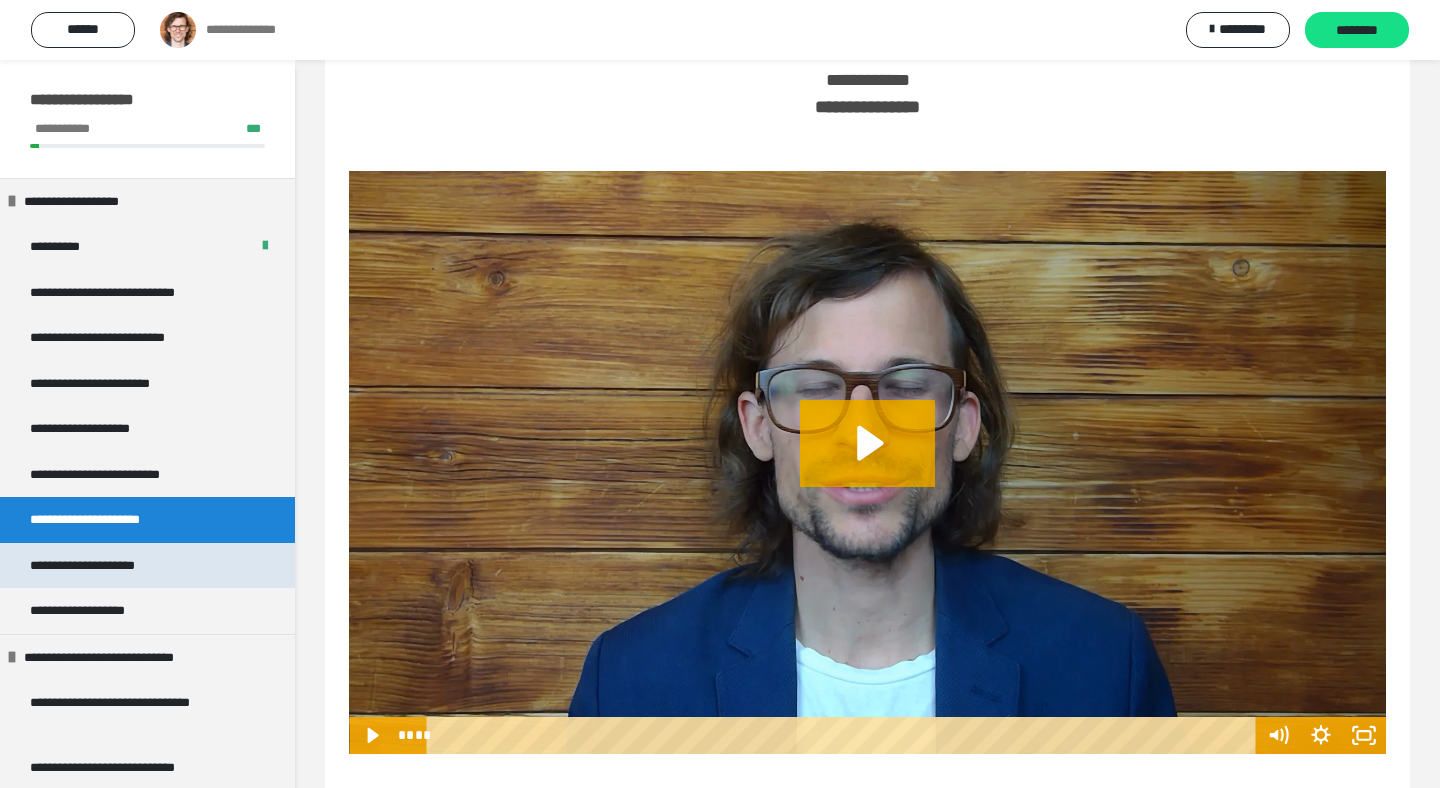 click on "**********" at bounding box center (101, 566) 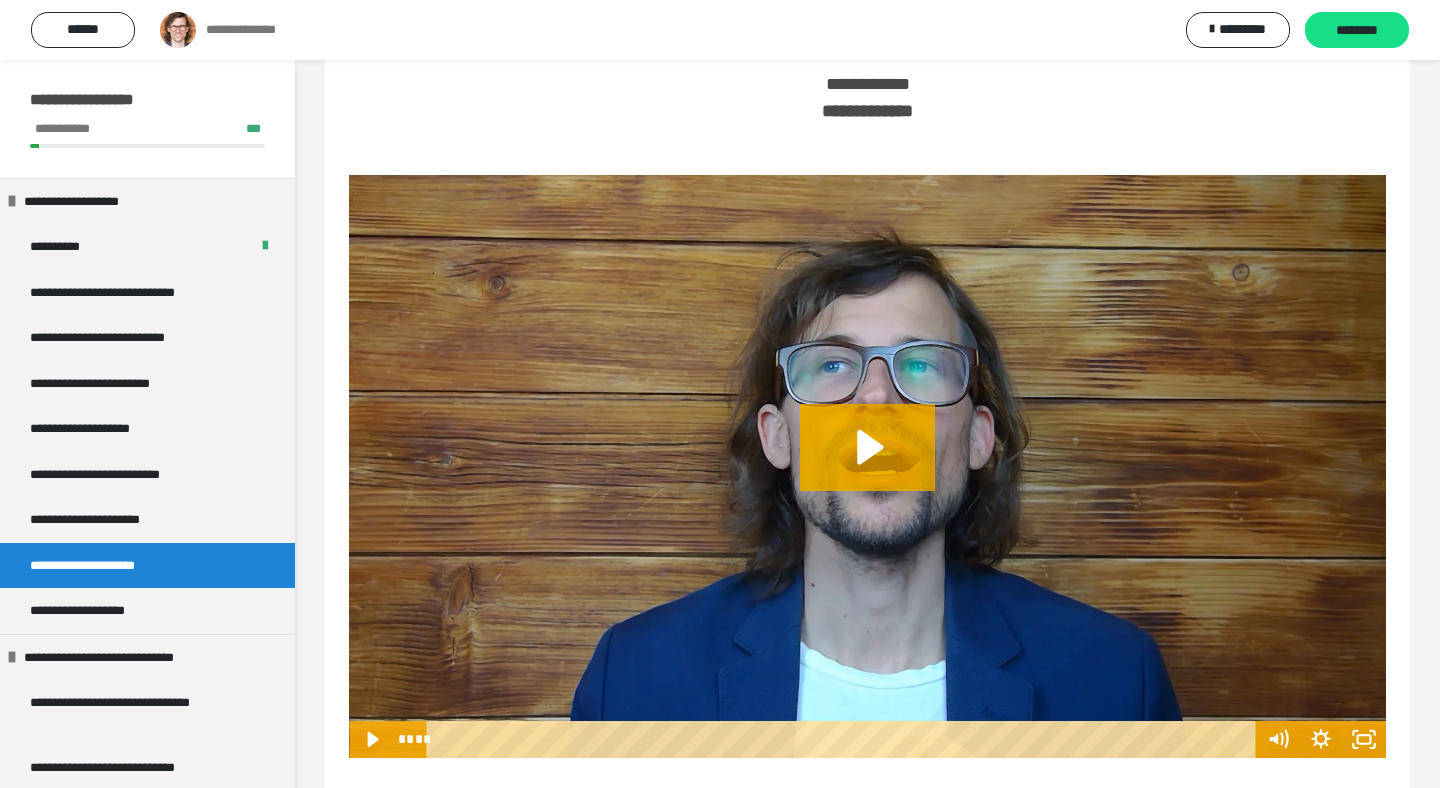 scroll, scrollTop: 117, scrollLeft: 0, axis: vertical 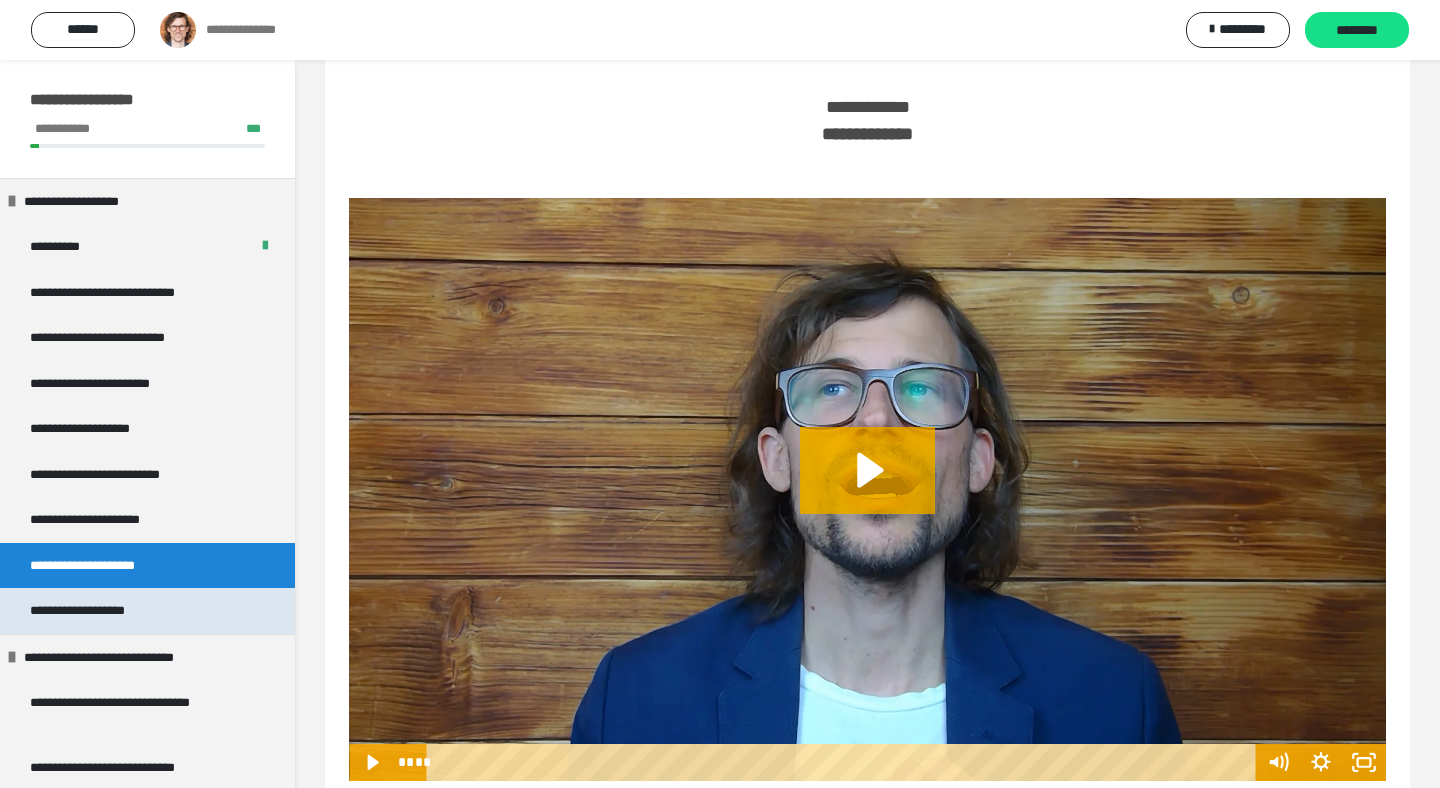 click on "**********" at bounding box center [102, 611] 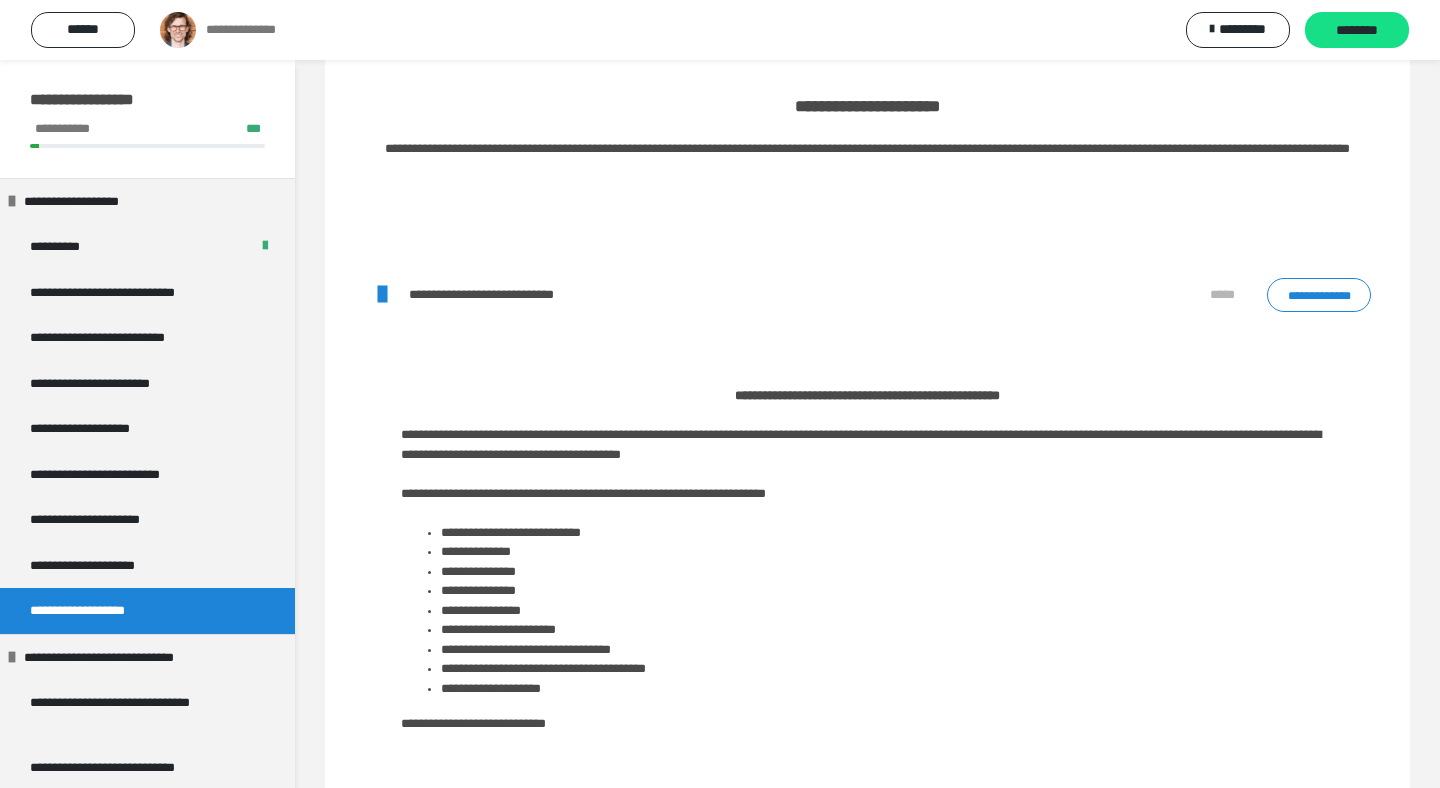 click at bounding box center (381, 295) 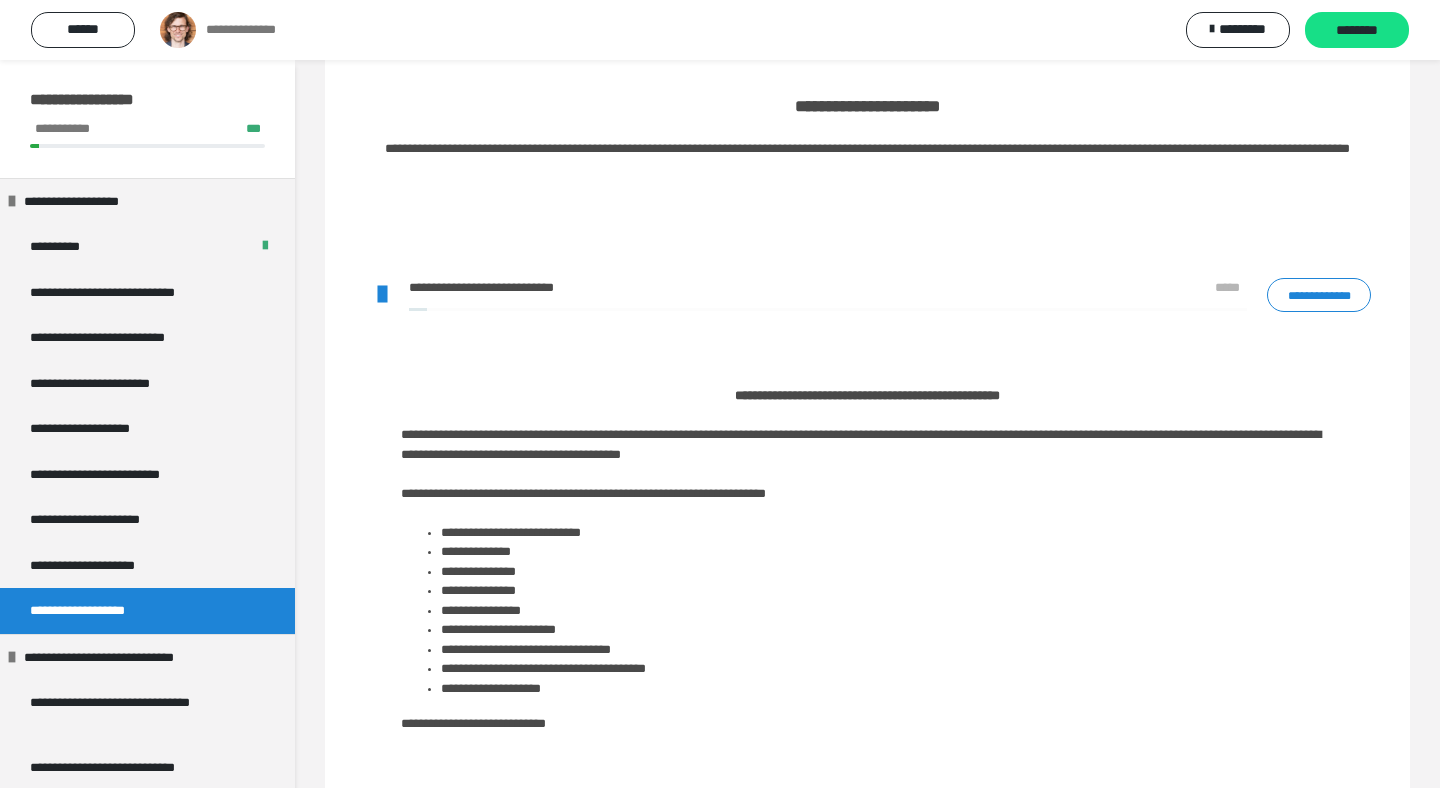 click on "**********" at bounding box center [867, 295] 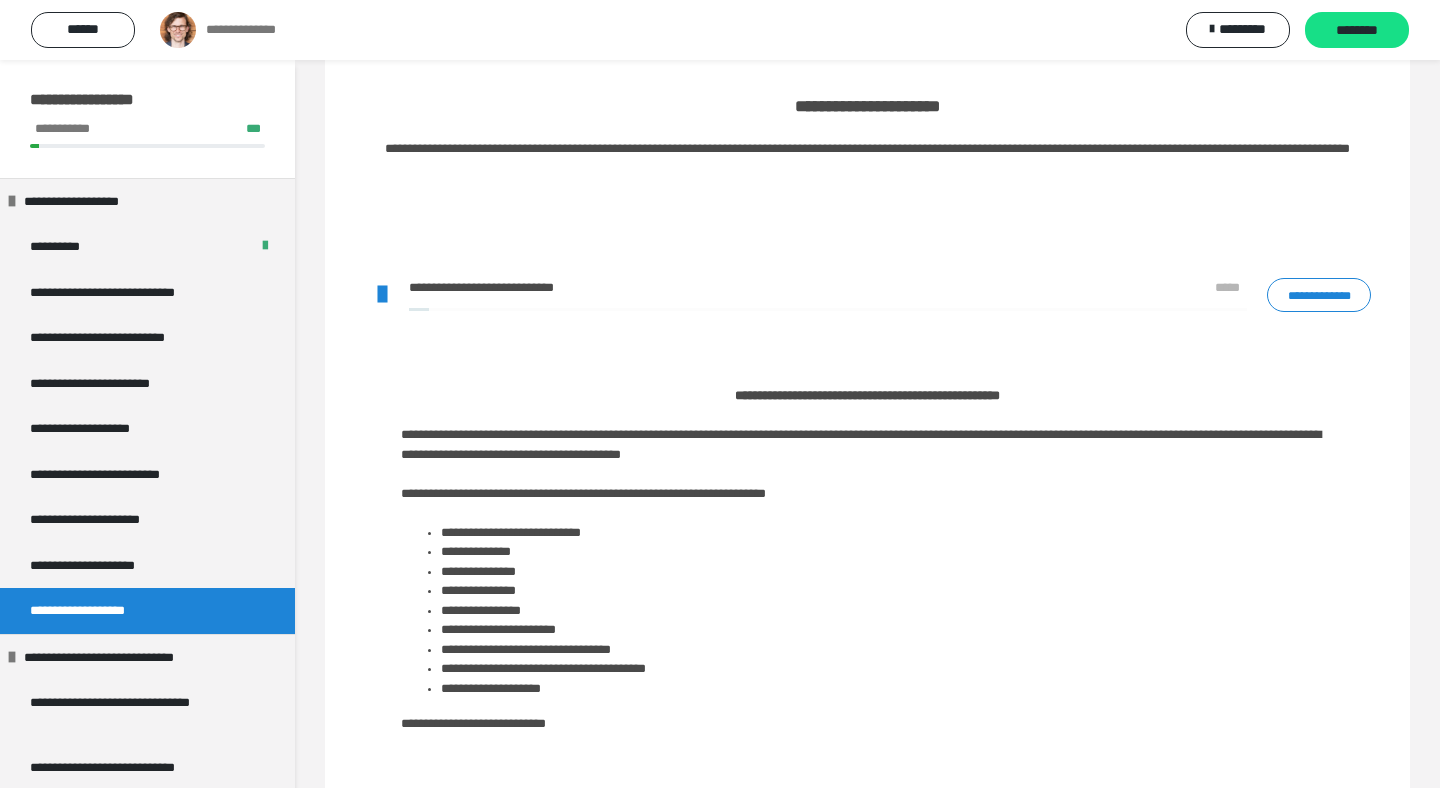 click at bounding box center (828, 309) 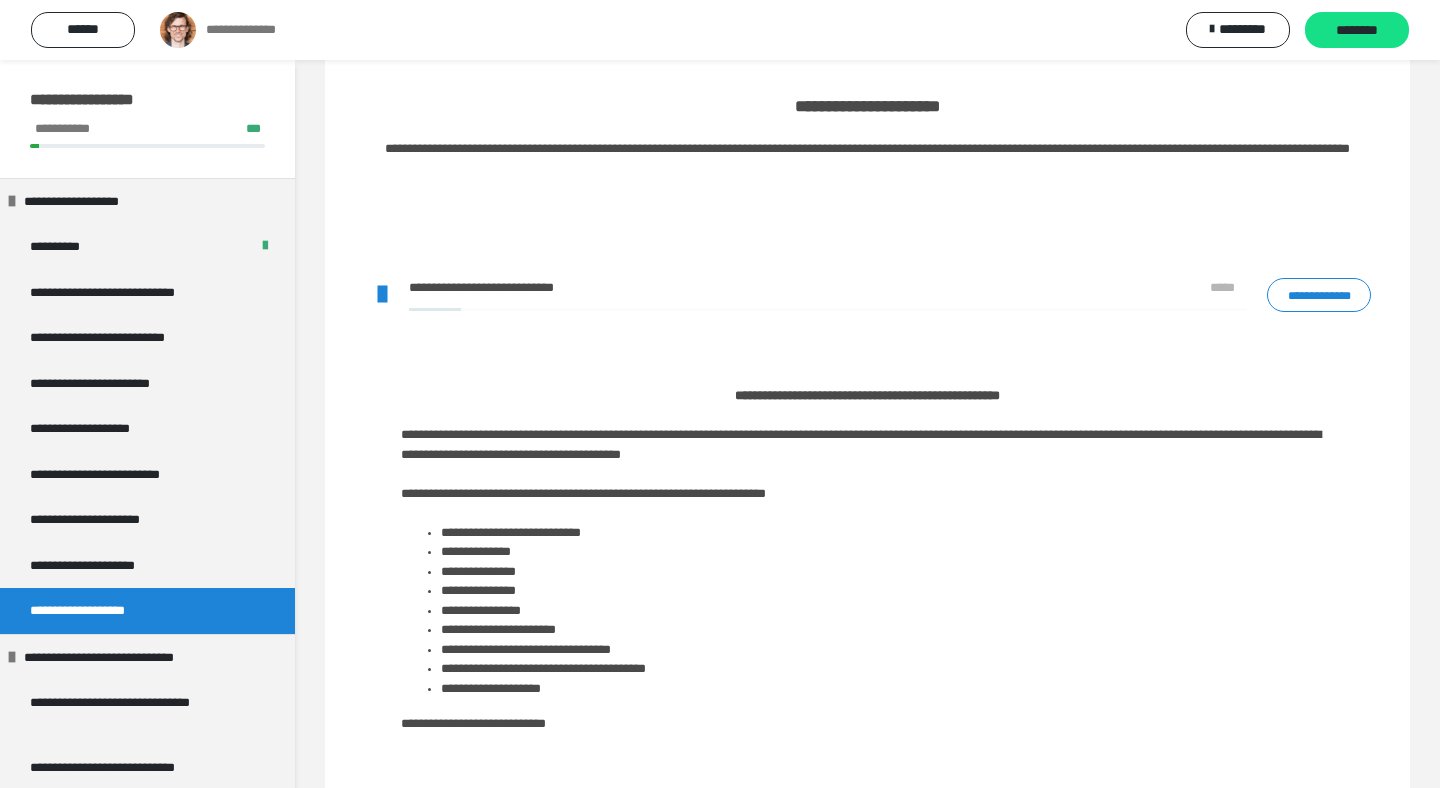 click on "**********" at bounding box center (823, 294) 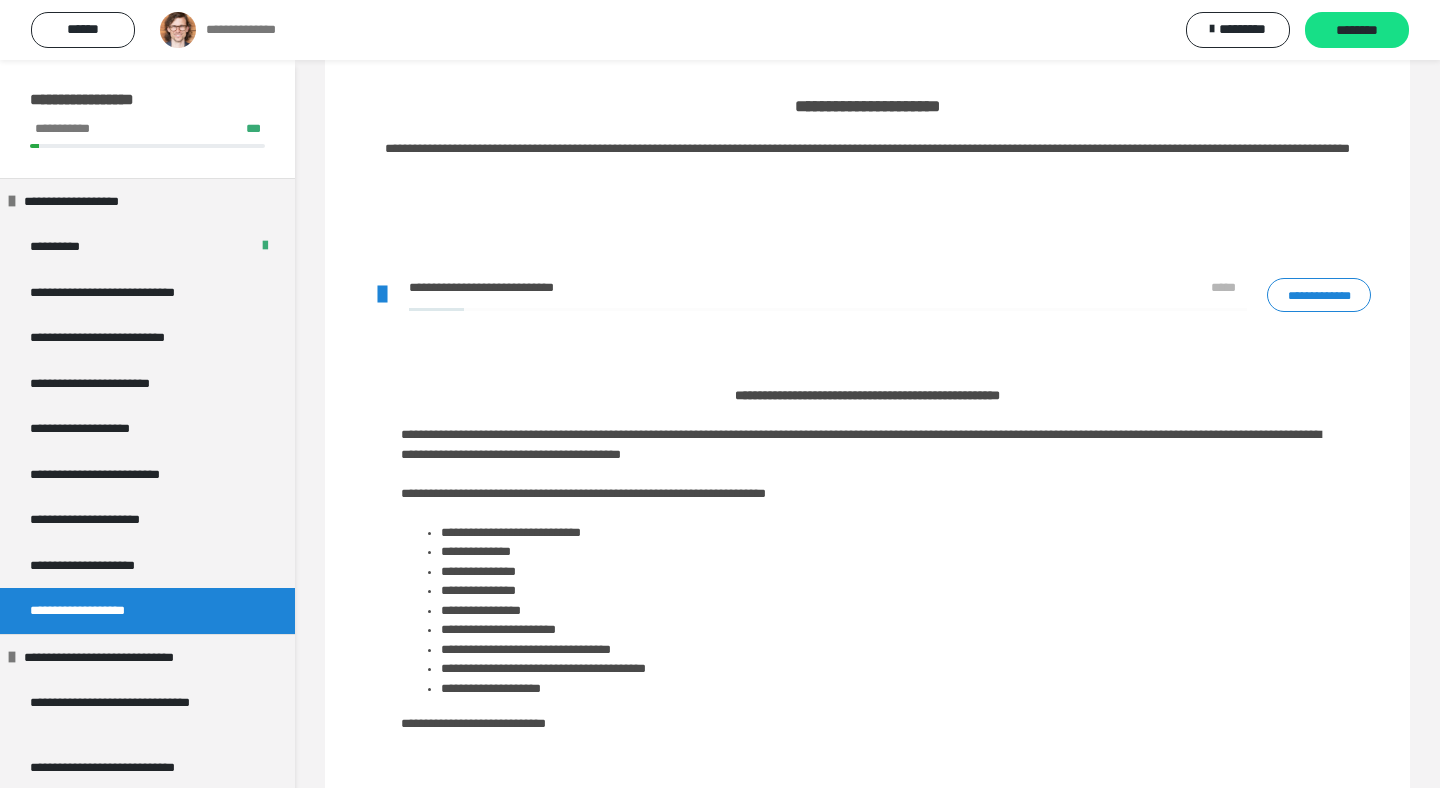 click on "**********" at bounding box center (823, 294) 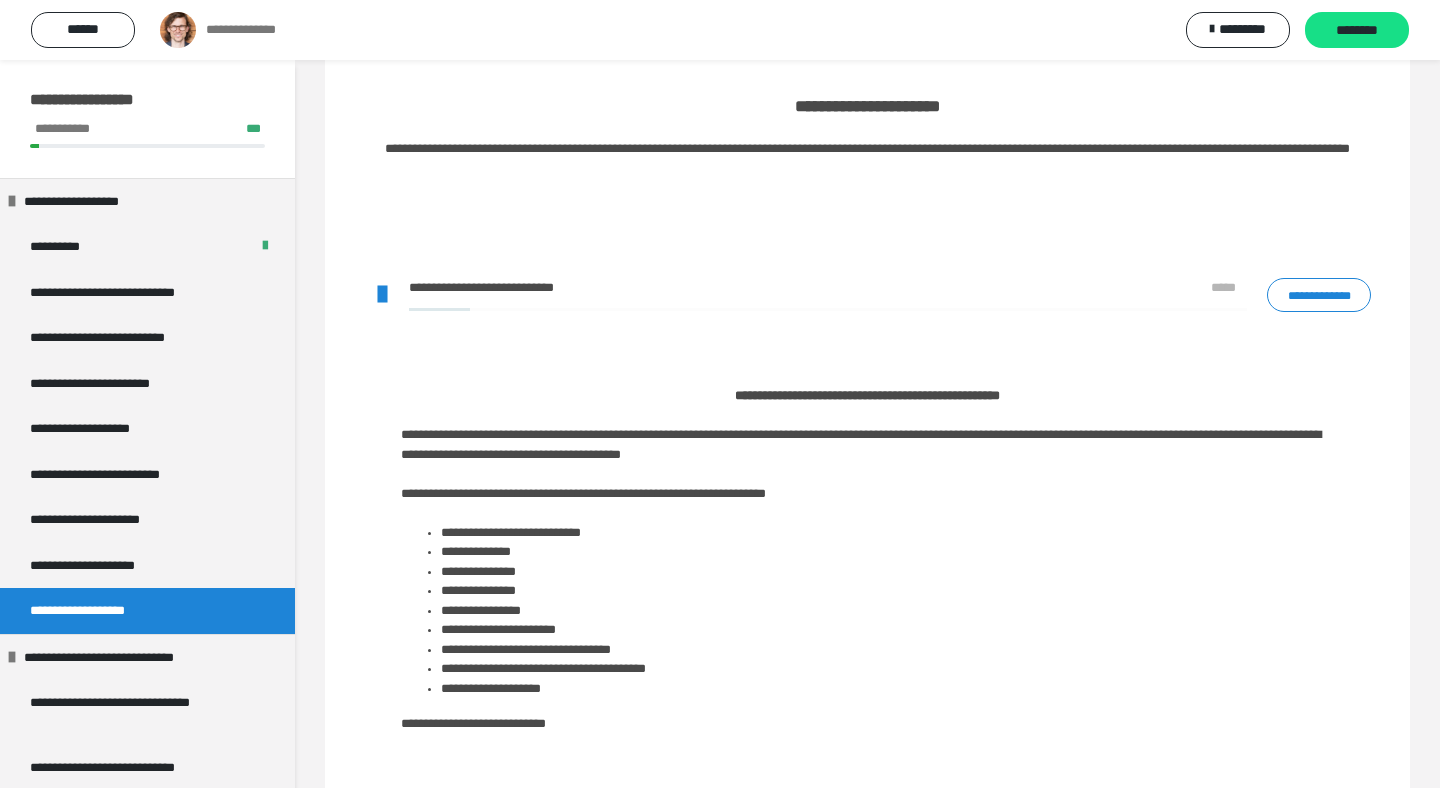 click at bounding box center [828, 309] 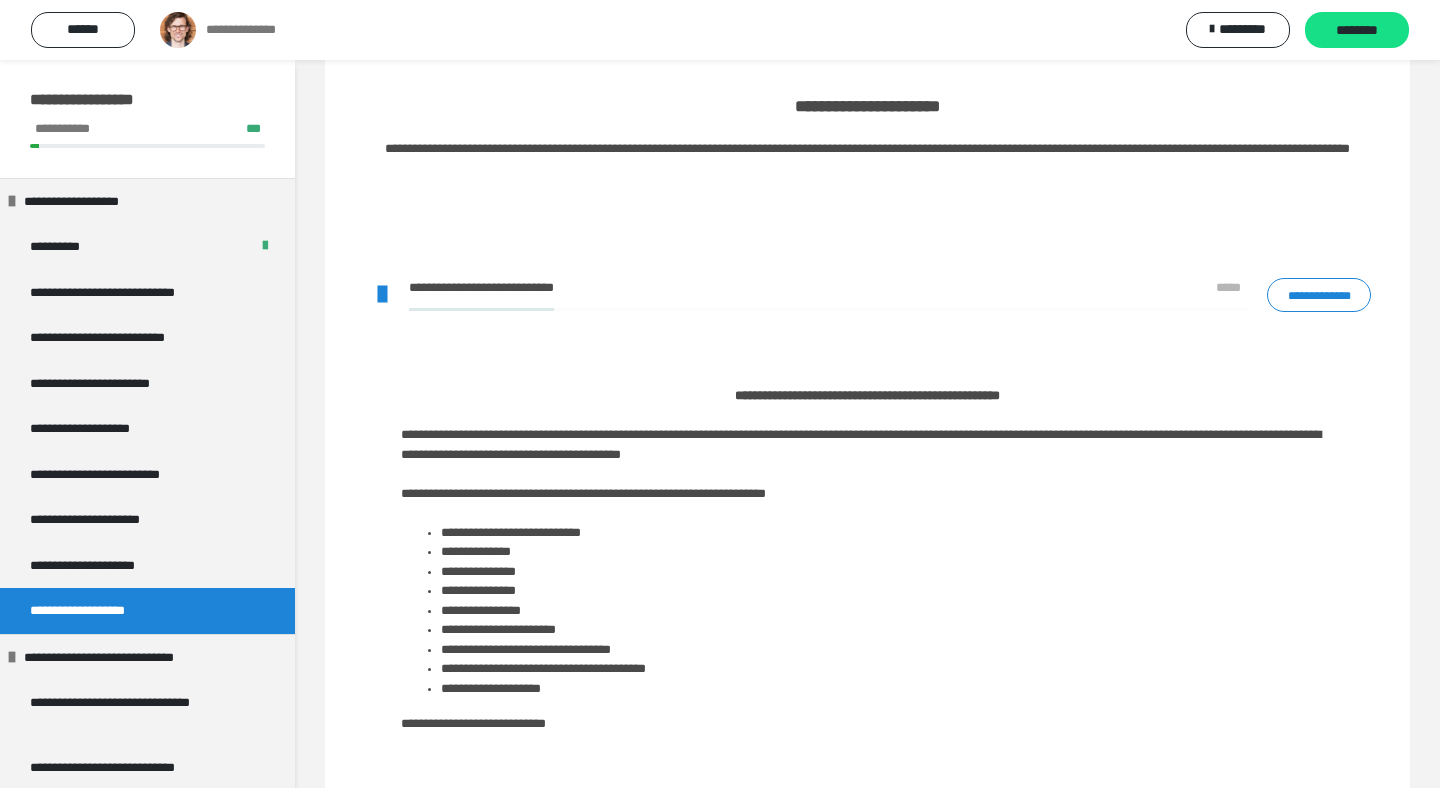click at bounding box center (828, 309) 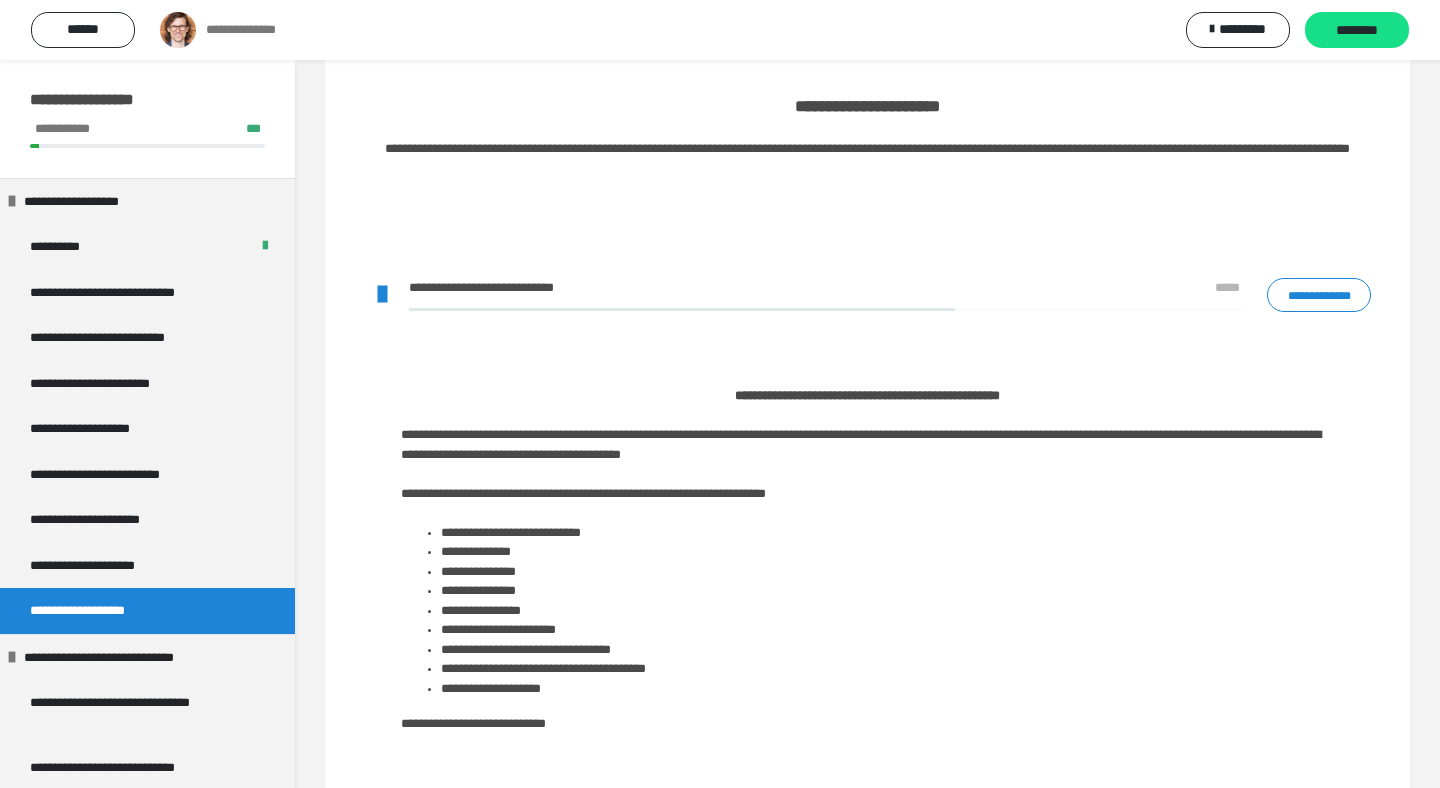 click at bounding box center [828, 309] 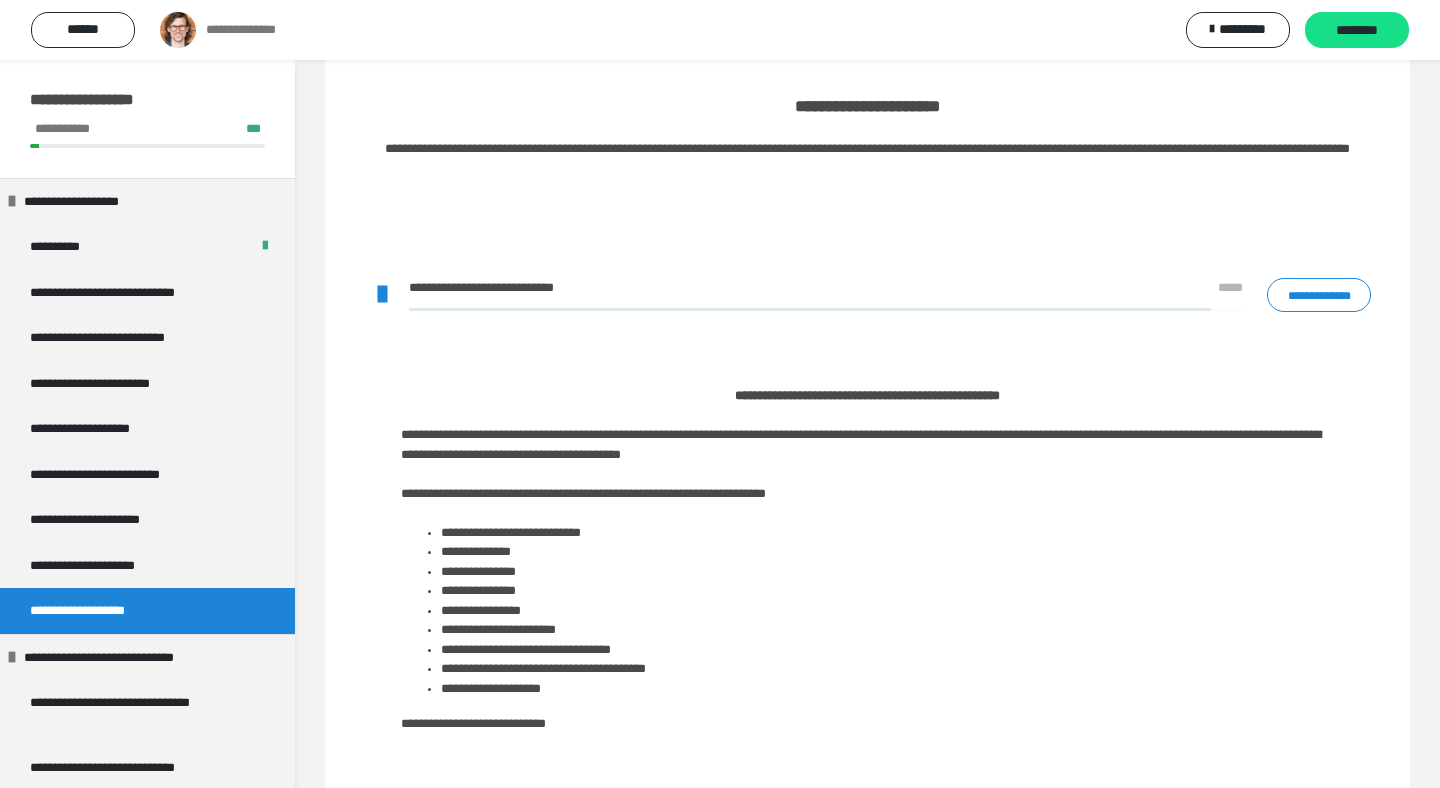 click at bounding box center [381, 295] 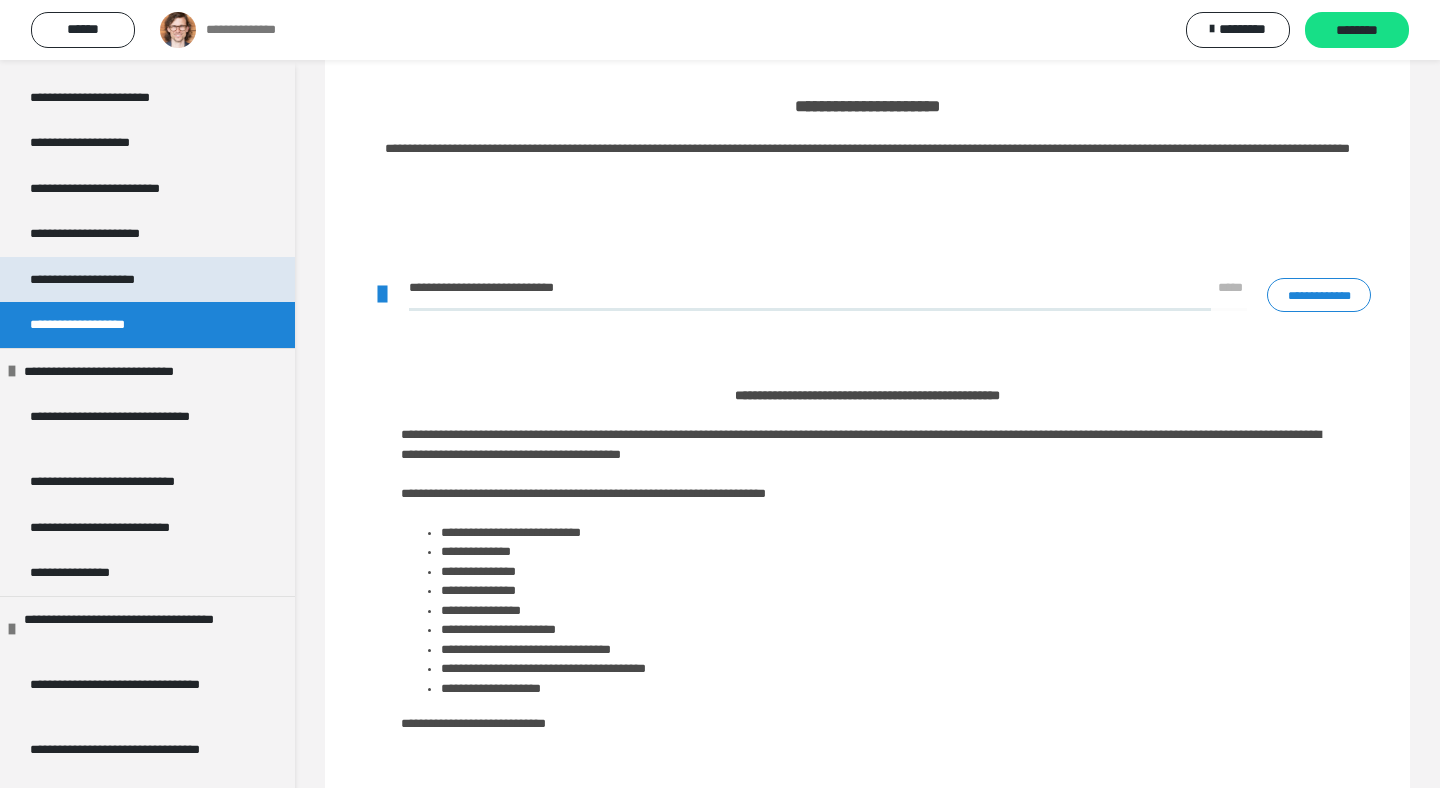 scroll, scrollTop: 287, scrollLeft: 0, axis: vertical 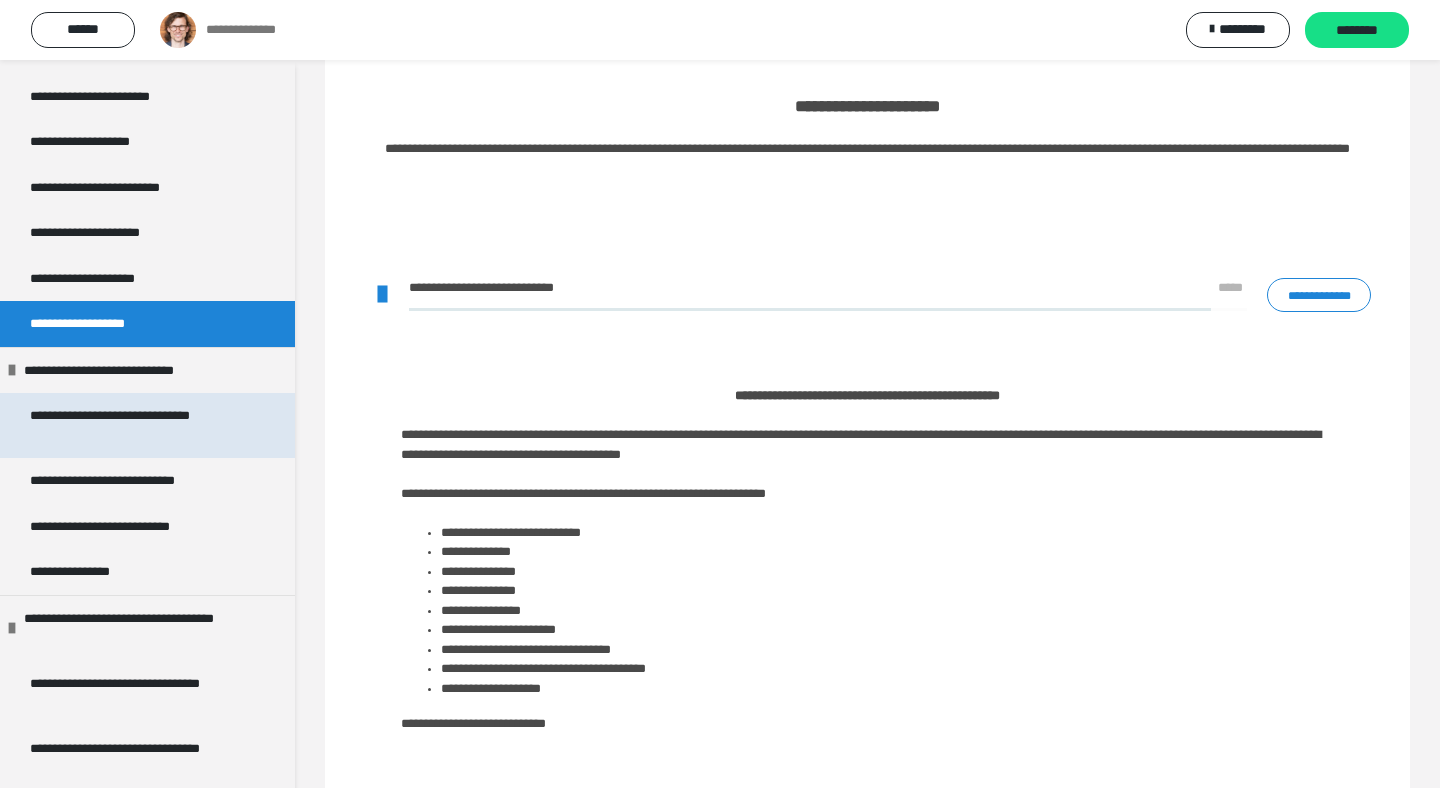 click on "**********" at bounding box center (139, 425) 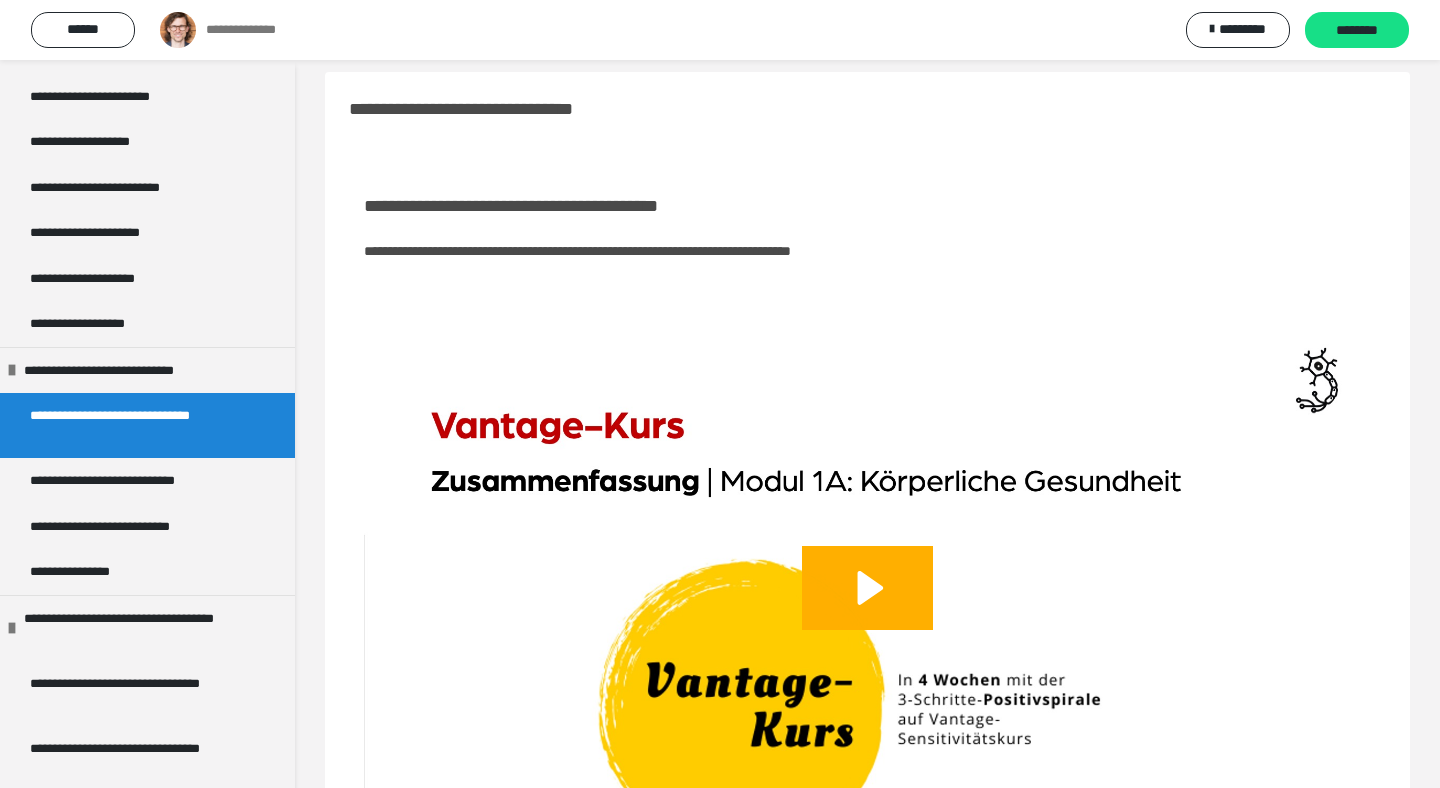 scroll, scrollTop: 0, scrollLeft: 0, axis: both 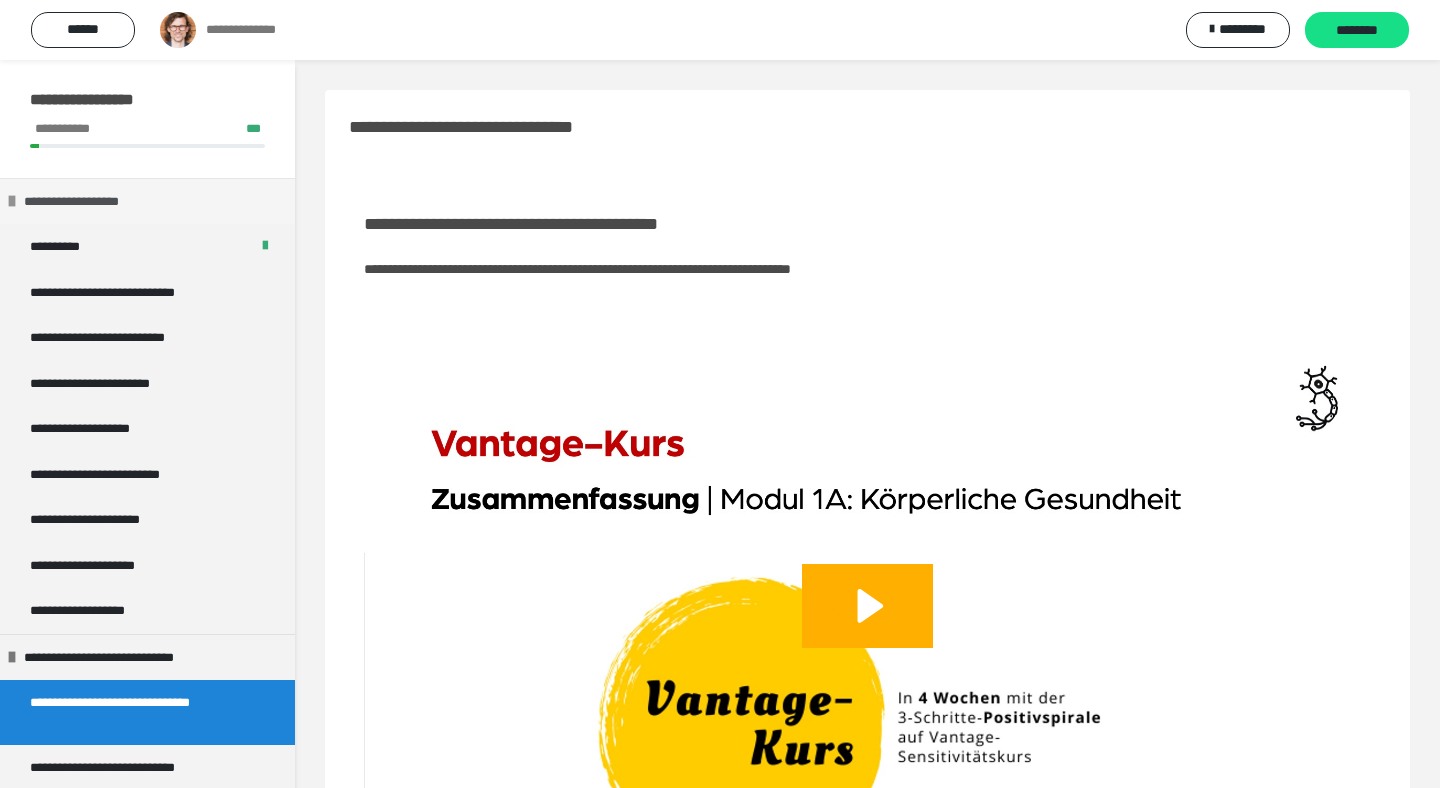 click on "**********" at bounding box center [89, 202] 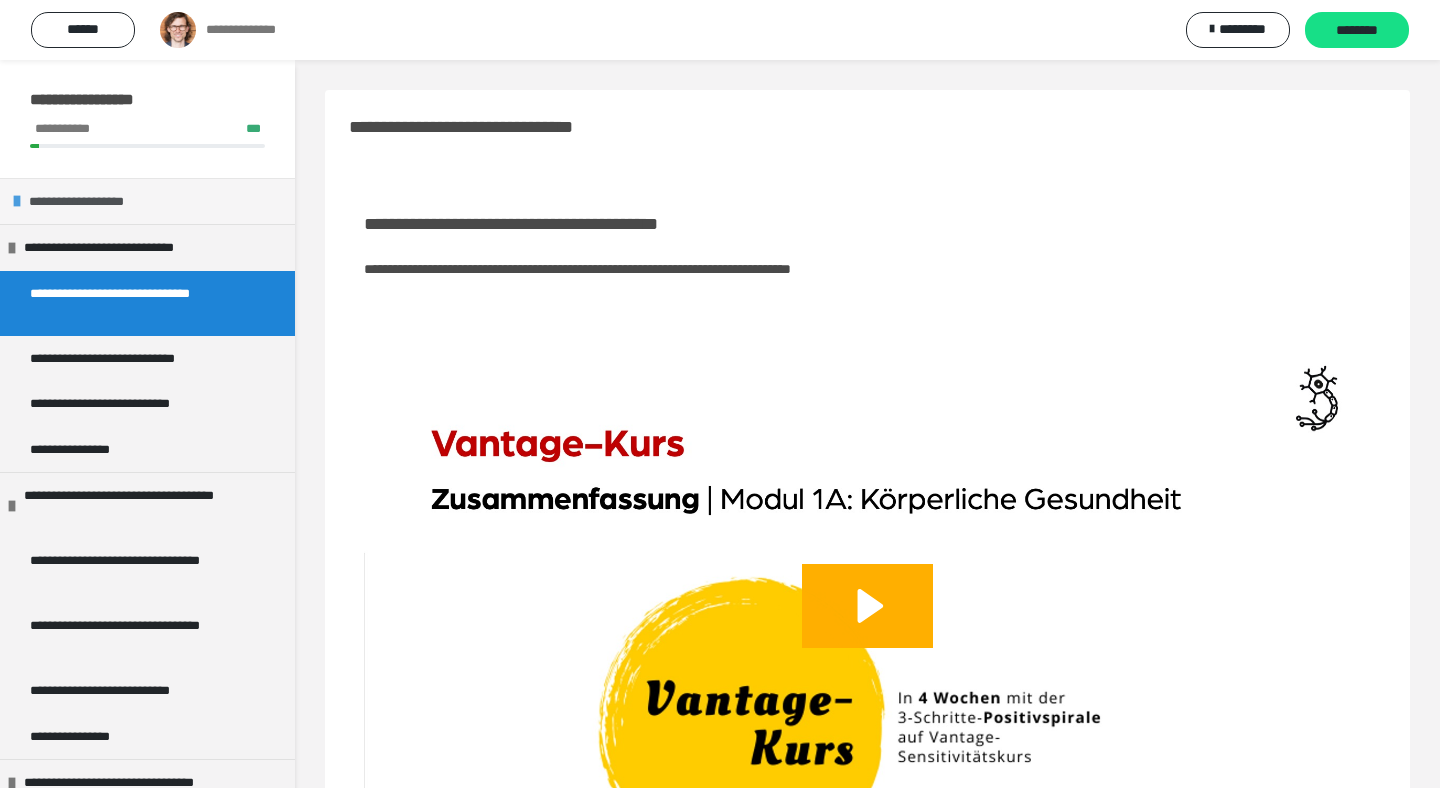 click on "**********" at bounding box center (94, 202) 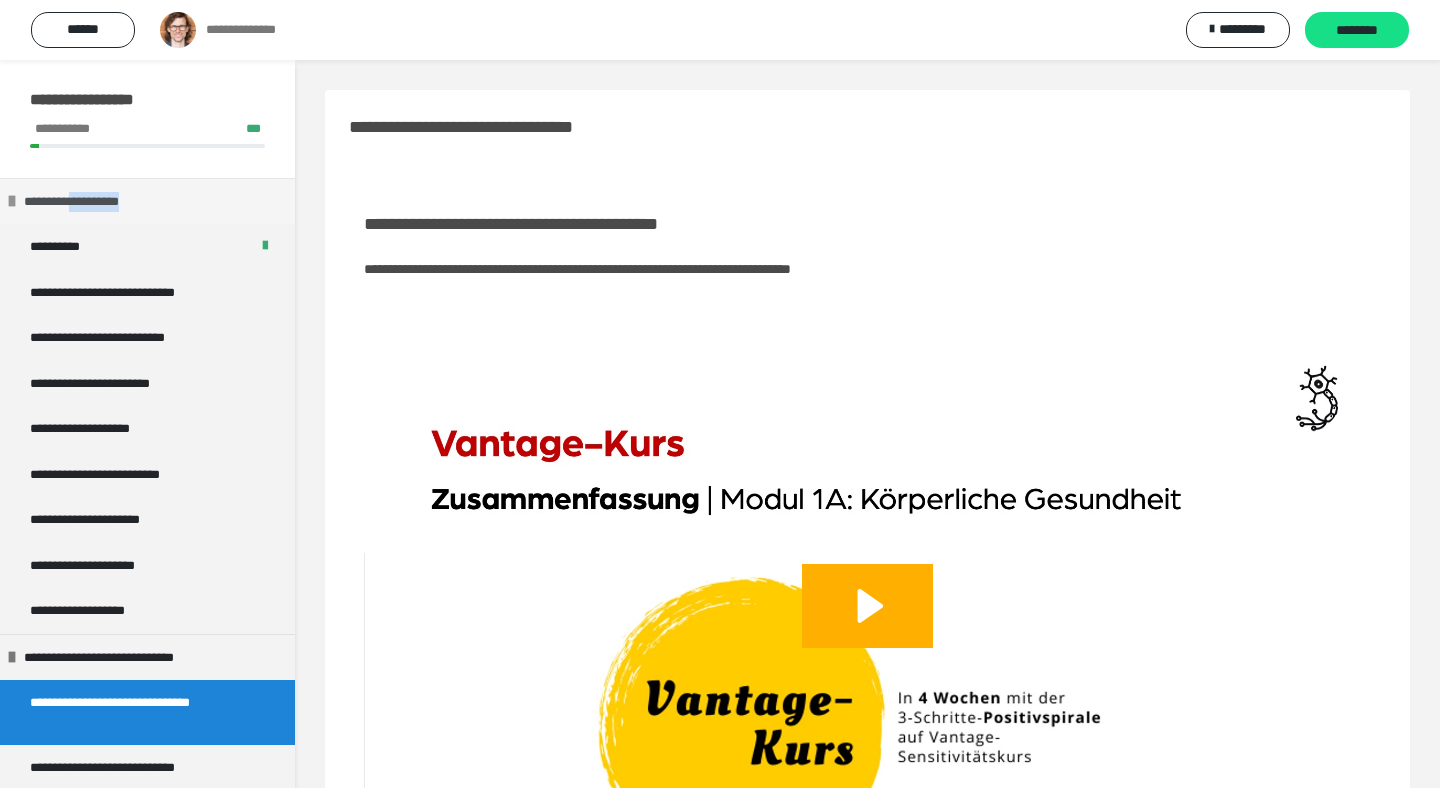 click on "**********" at bounding box center [89, 202] 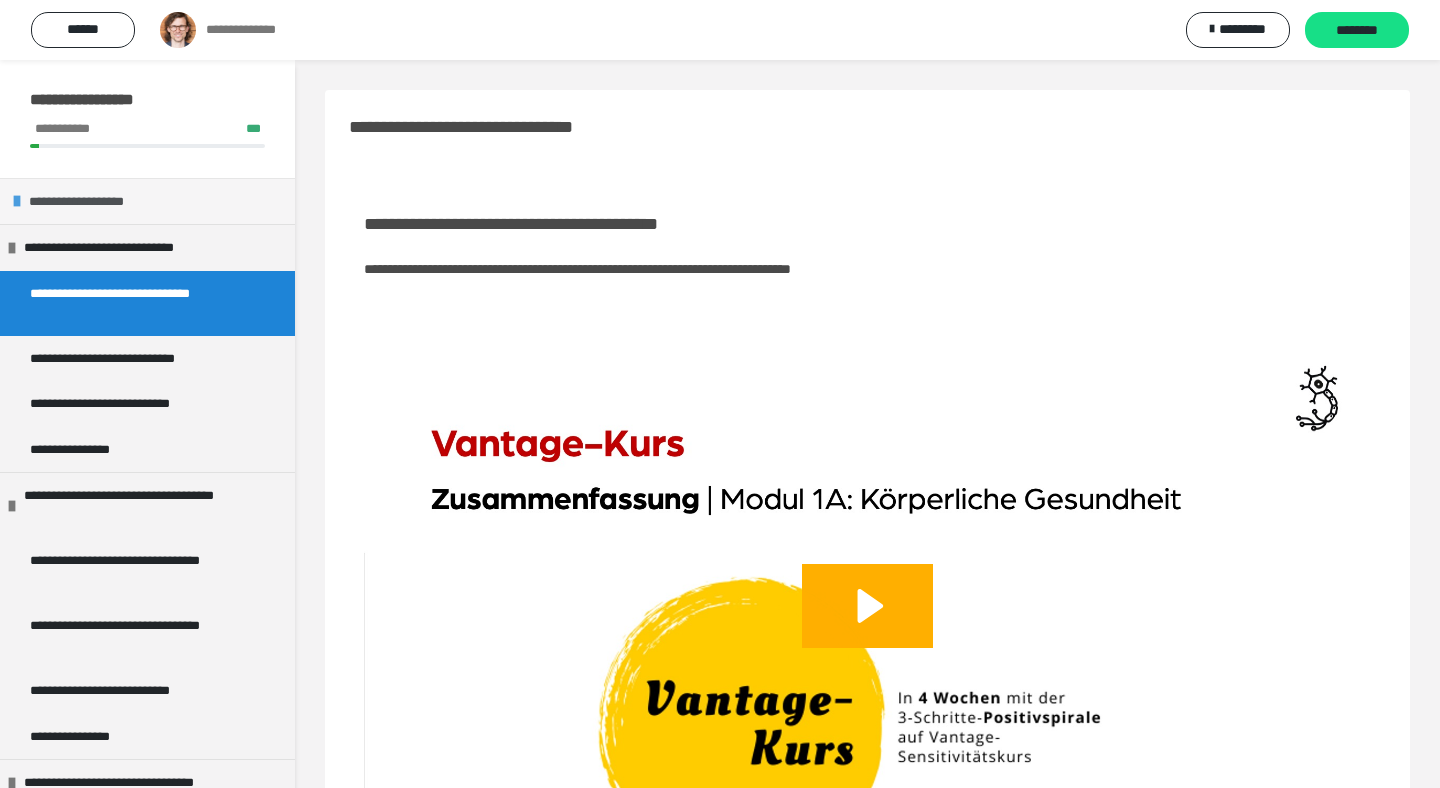 click on "**********" at bounding box center [94, 202] 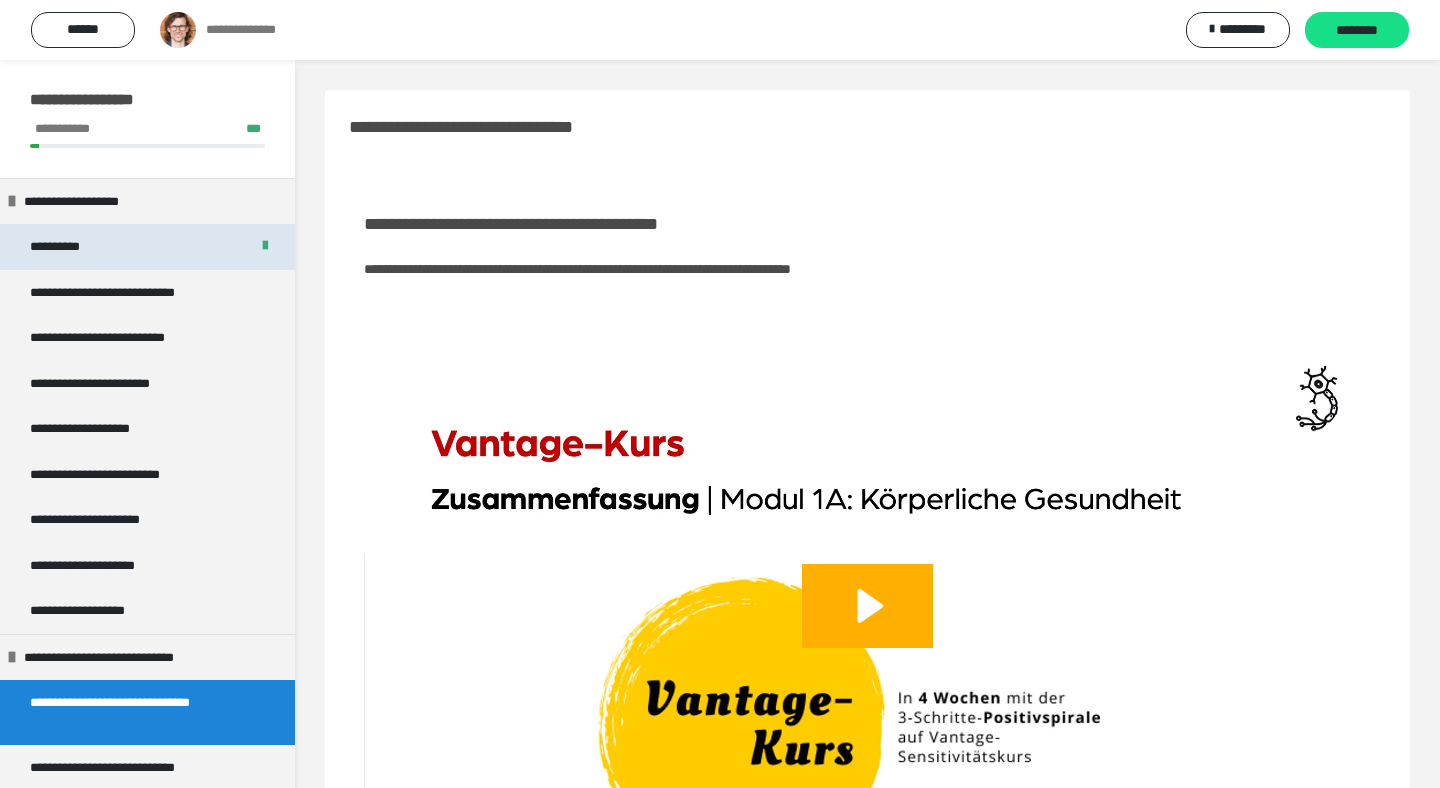 click on "**********" at bounding box center [61, 247] 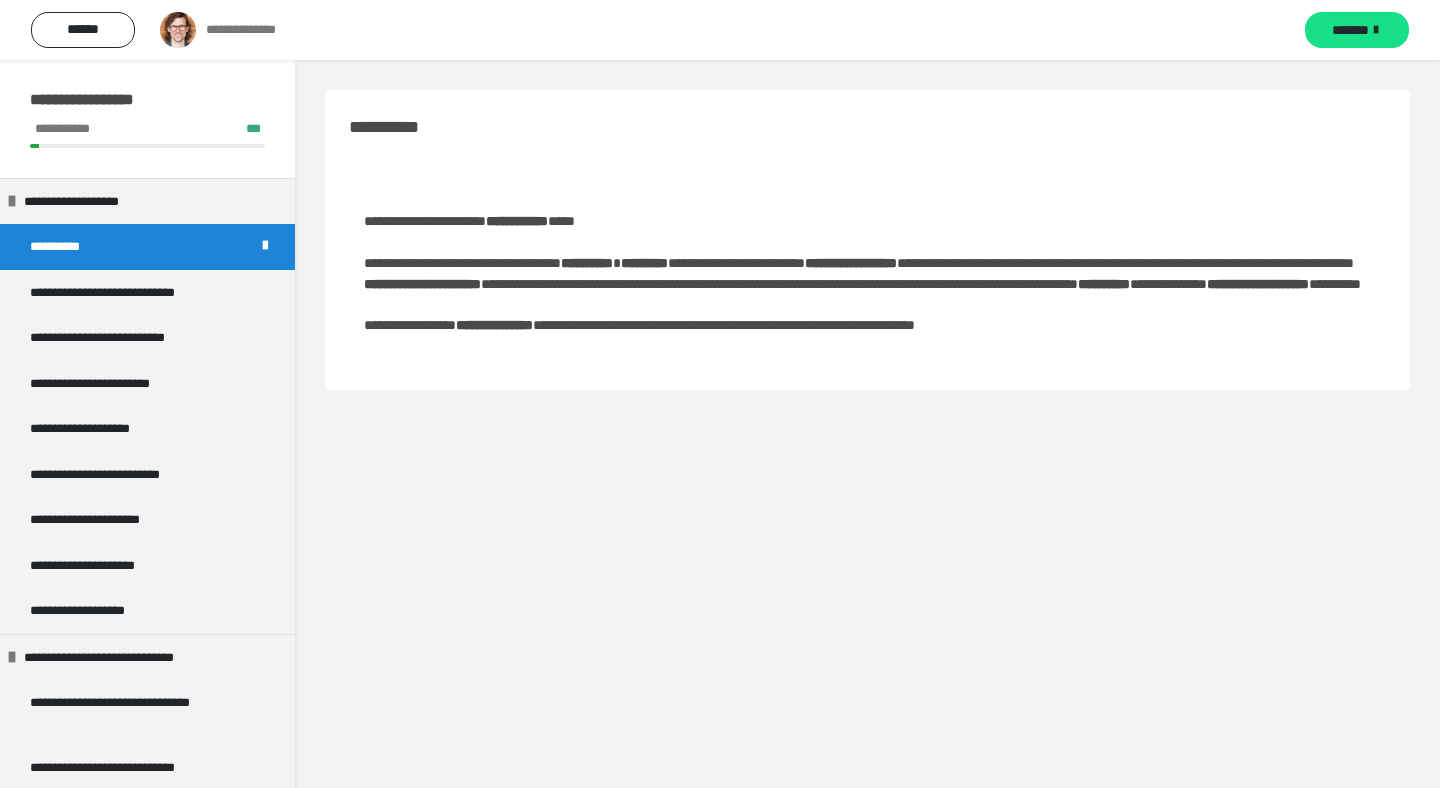 click on "**********" at bounding box center [867, 454] 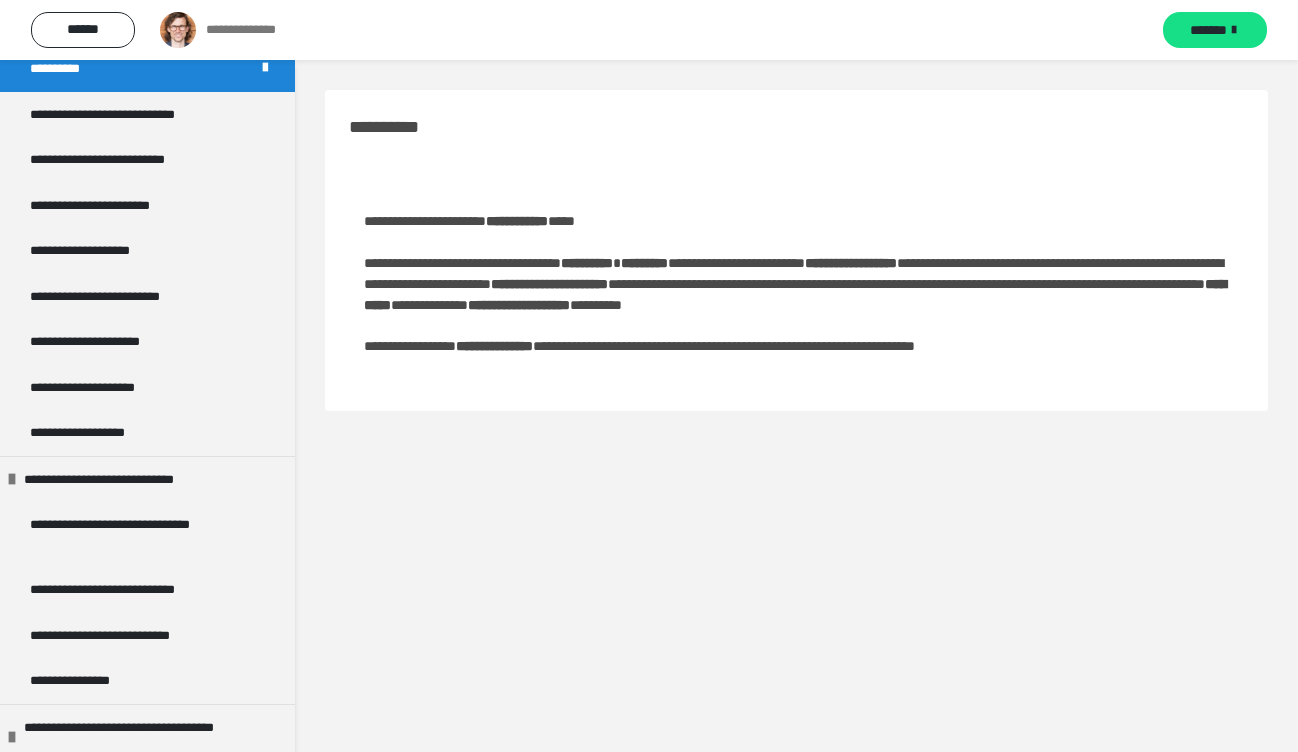 scroll, scrollTop: 173, scrollLeft: 0, axis: vertical 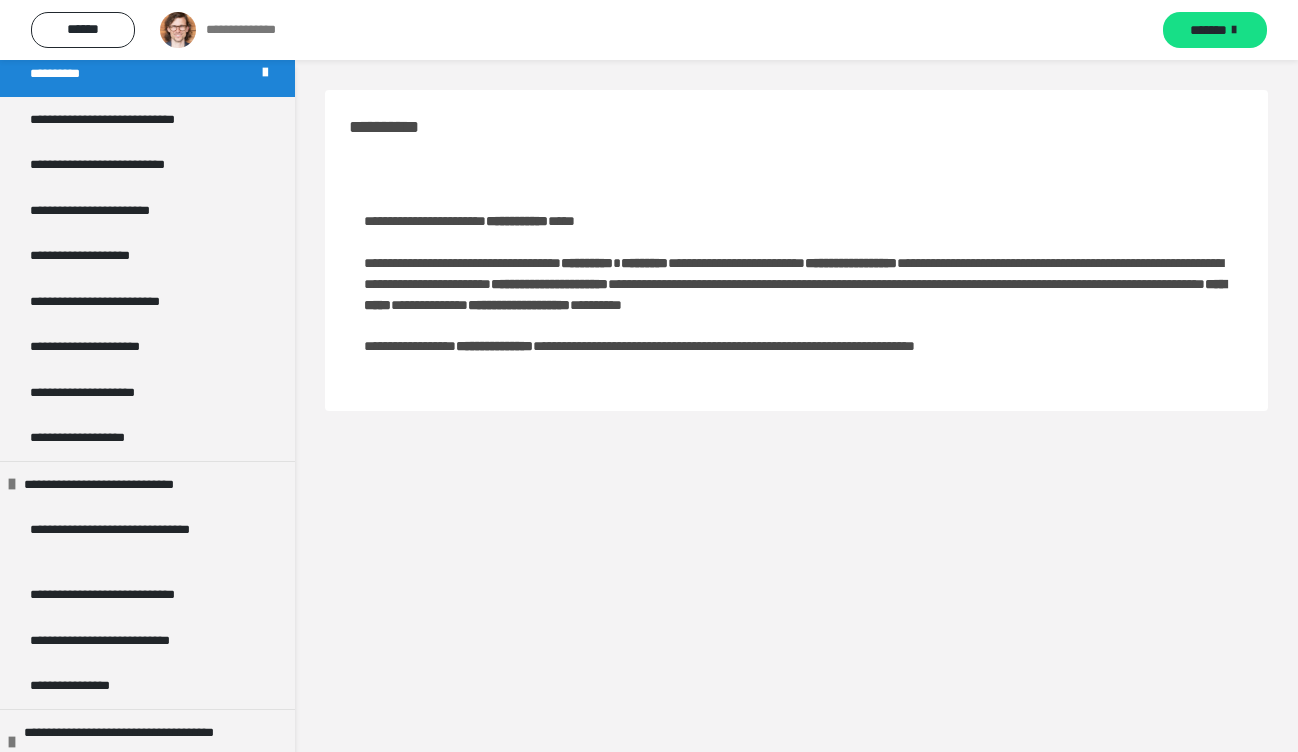 click on "**********" at bounding box center [124, 120] 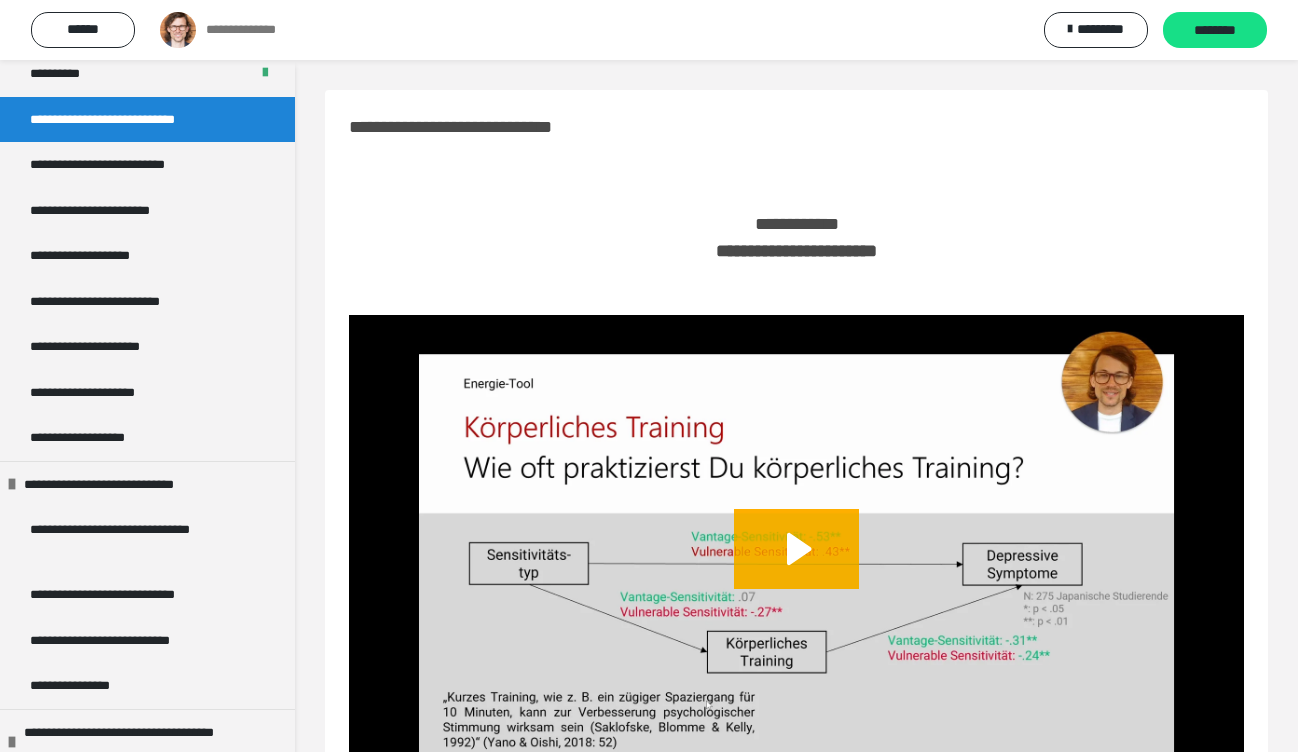 click on "**********" at bounding box center (139, 539) 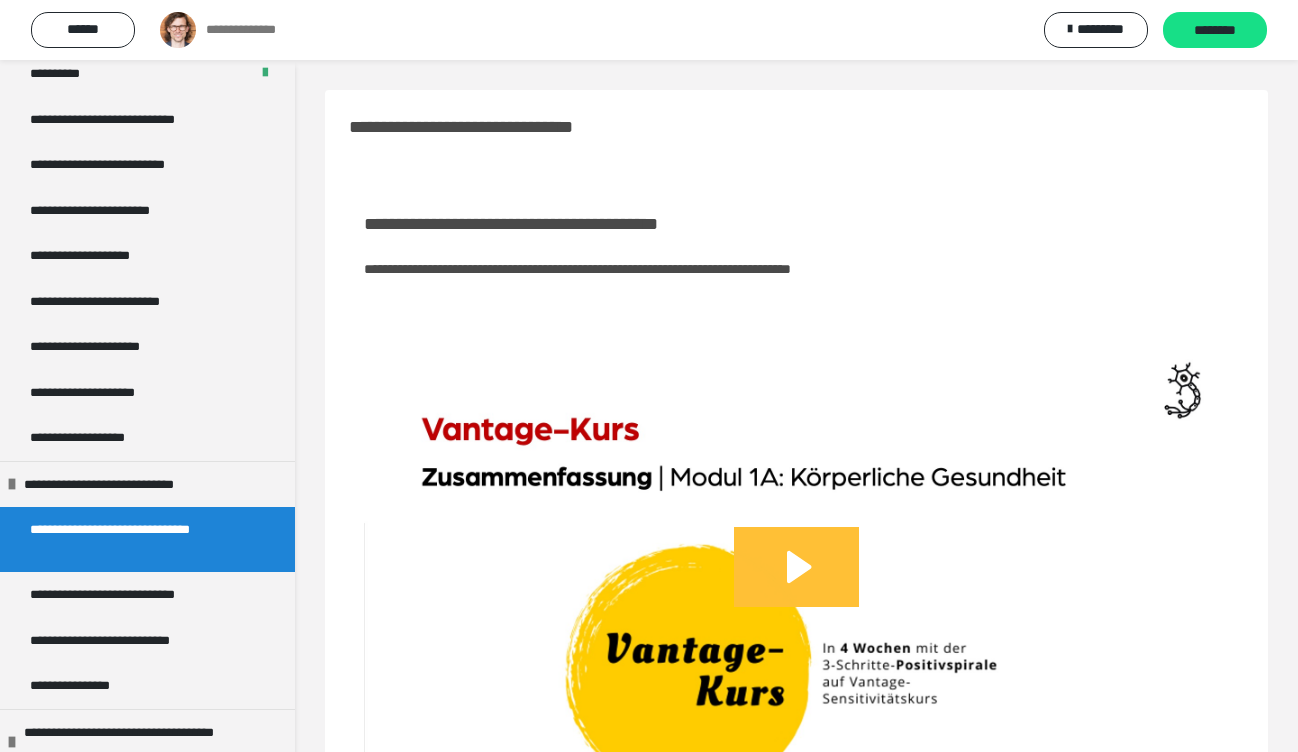 click 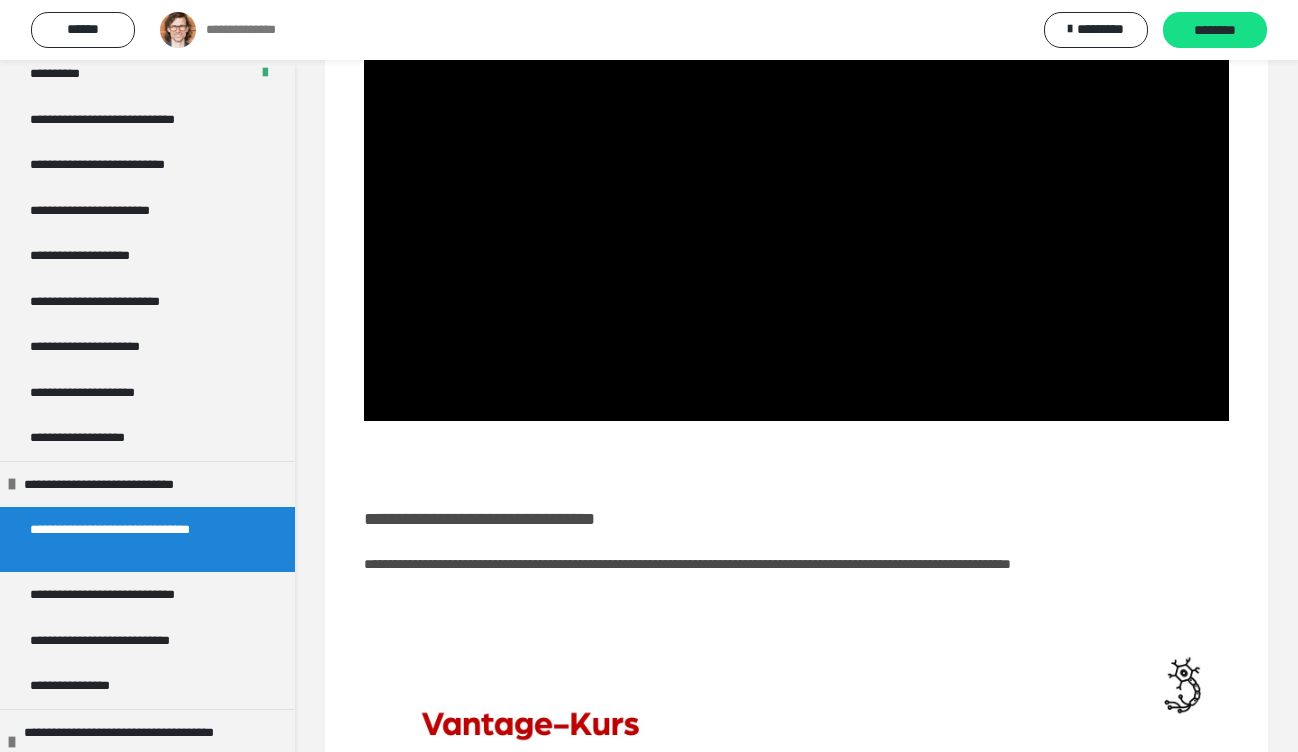 scroll, scrollTop: 418, scrollLeft: 0, axis: vertical 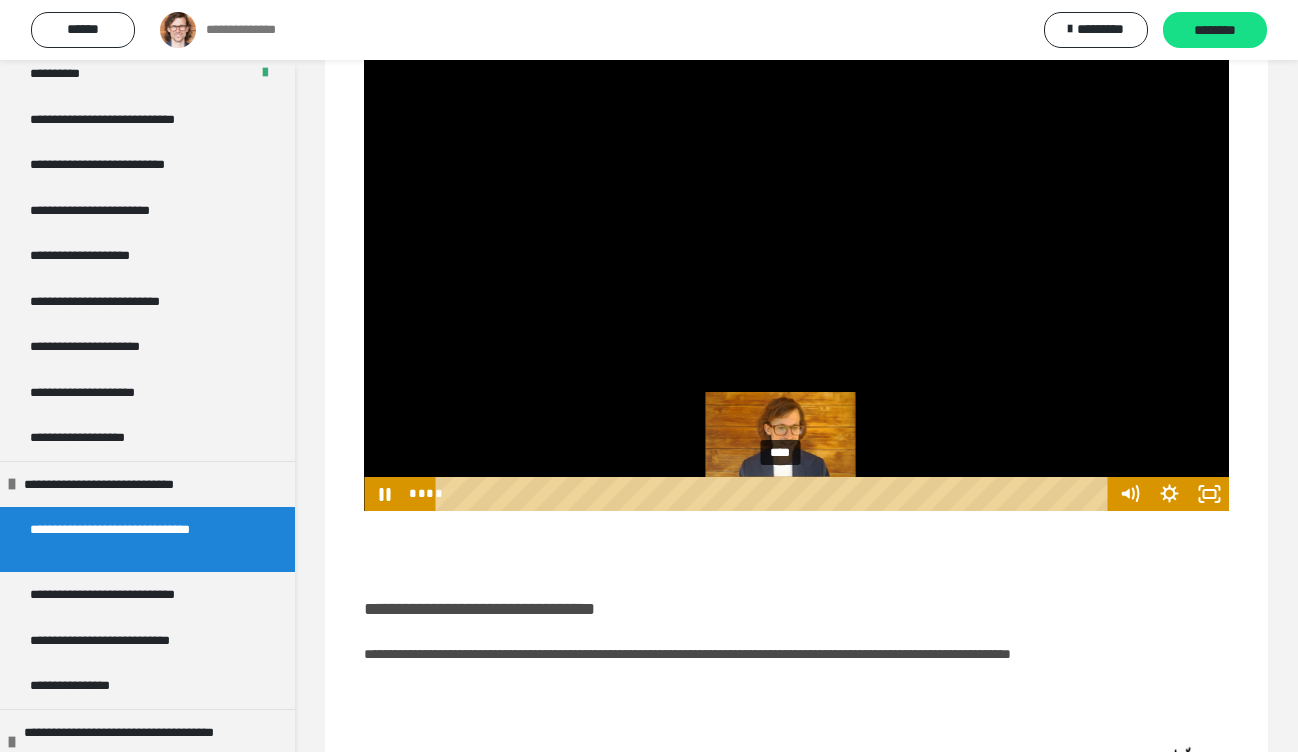 click on "****" at bounding box center [775, 494] 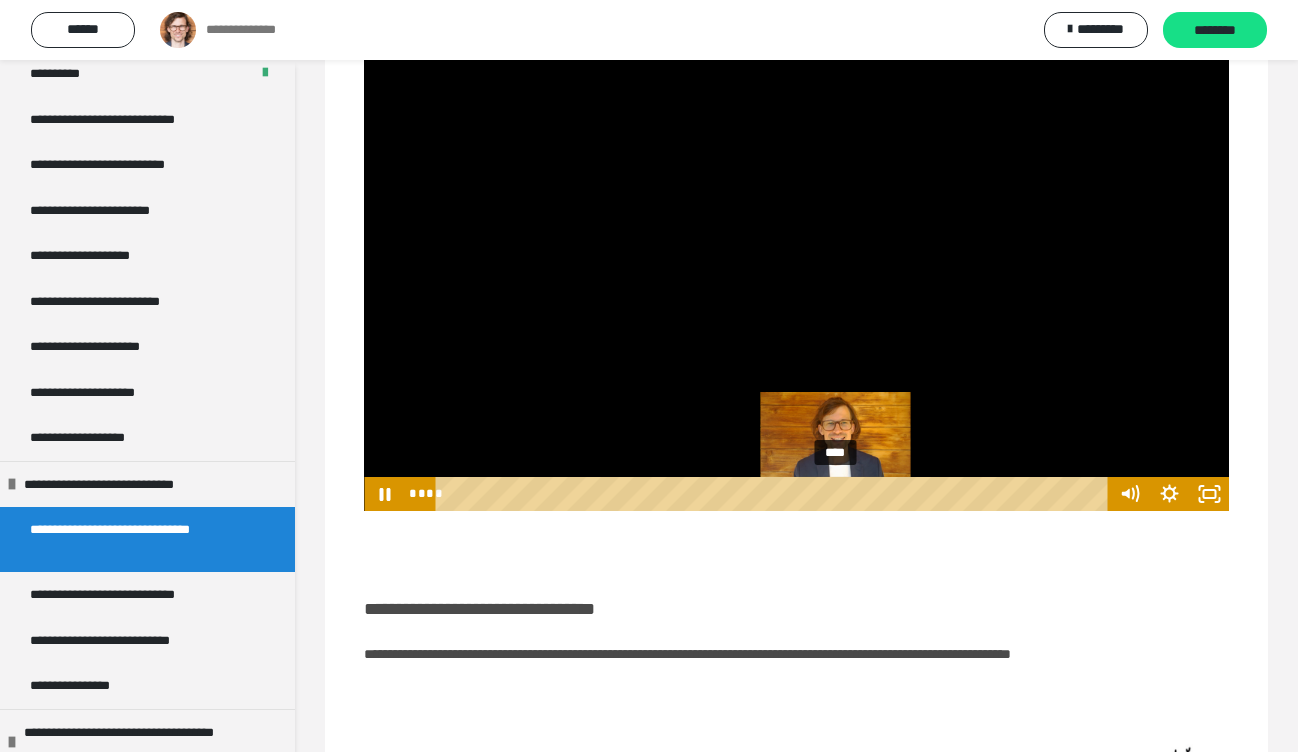 click on "****" at bounding box center [775, 494] 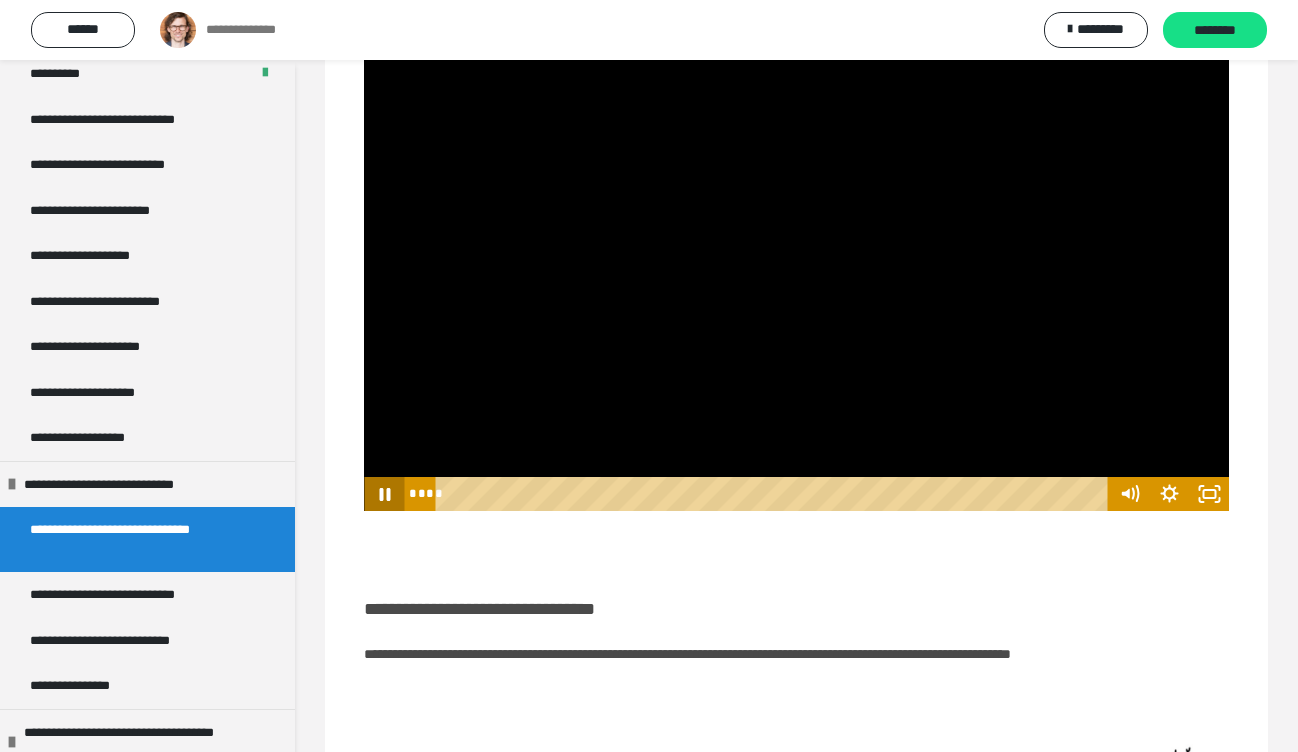 click 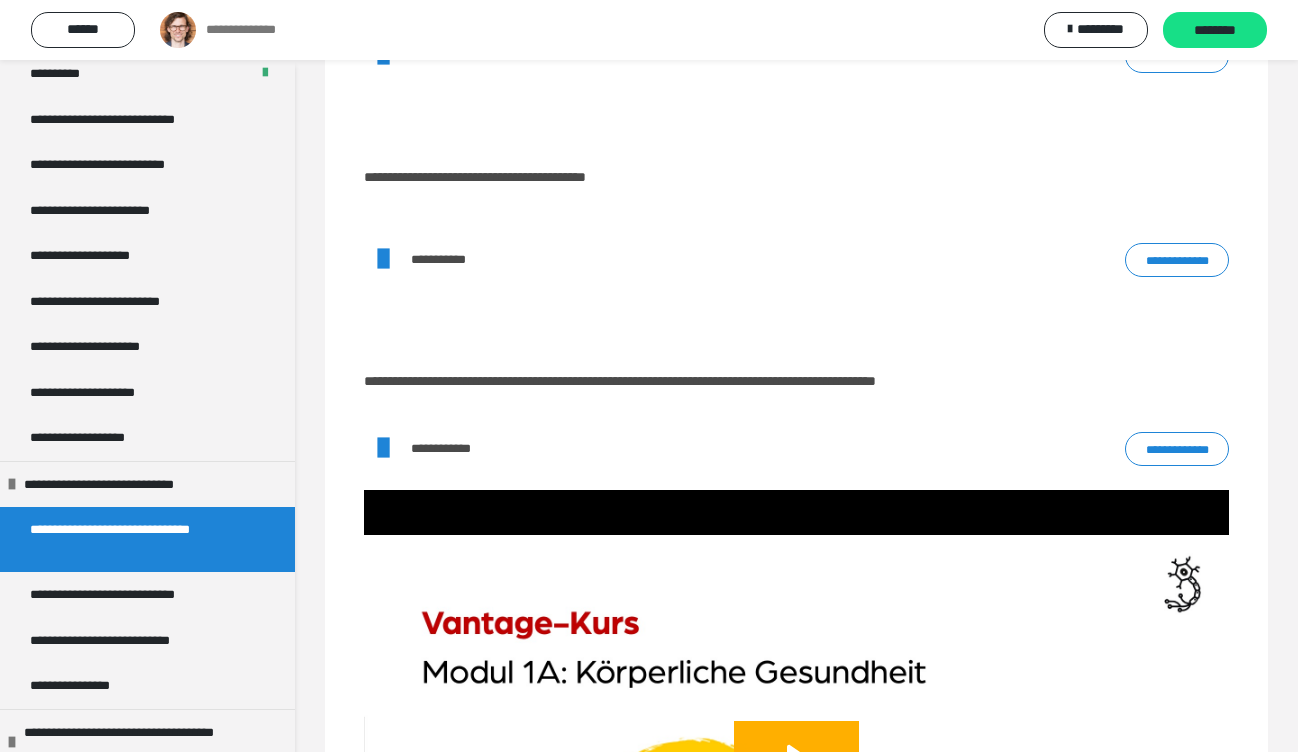 scroll, scrollTop: 1825, scrollLeft: 0, axis: vertical 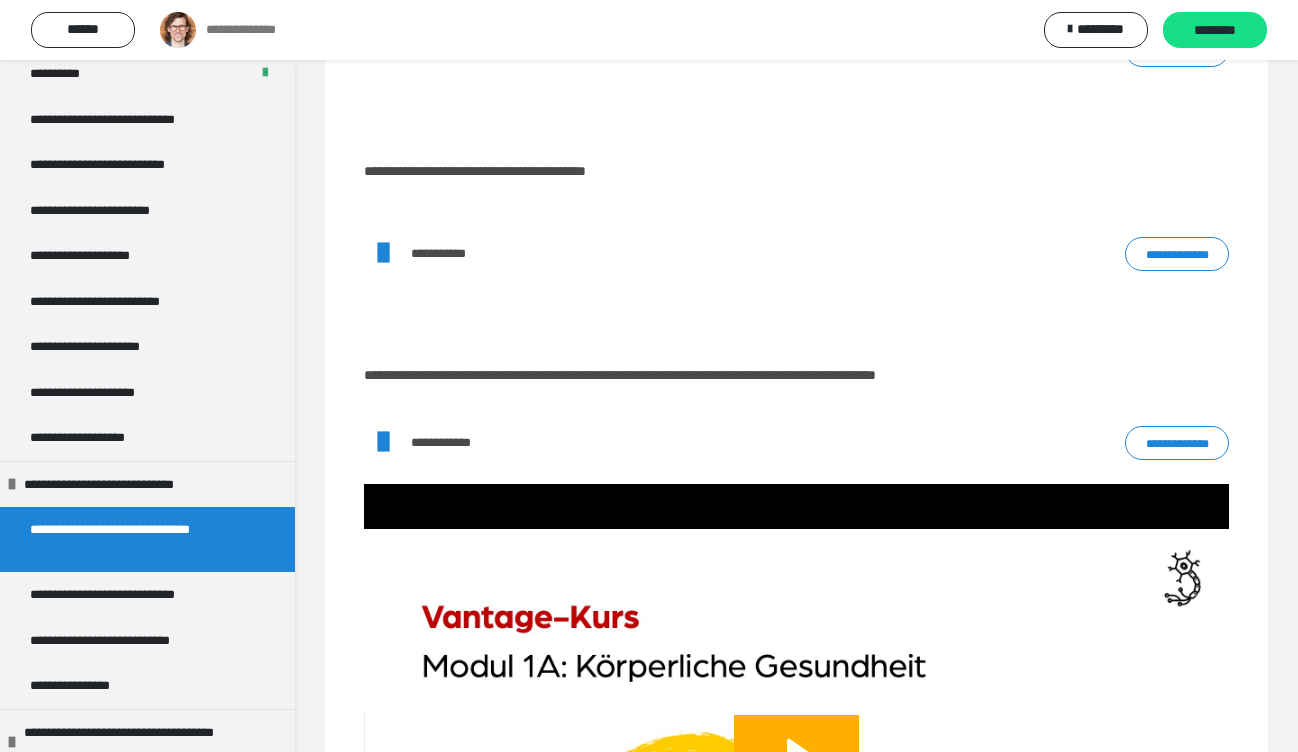 click on "**********" at bounding box center (454, 442) 